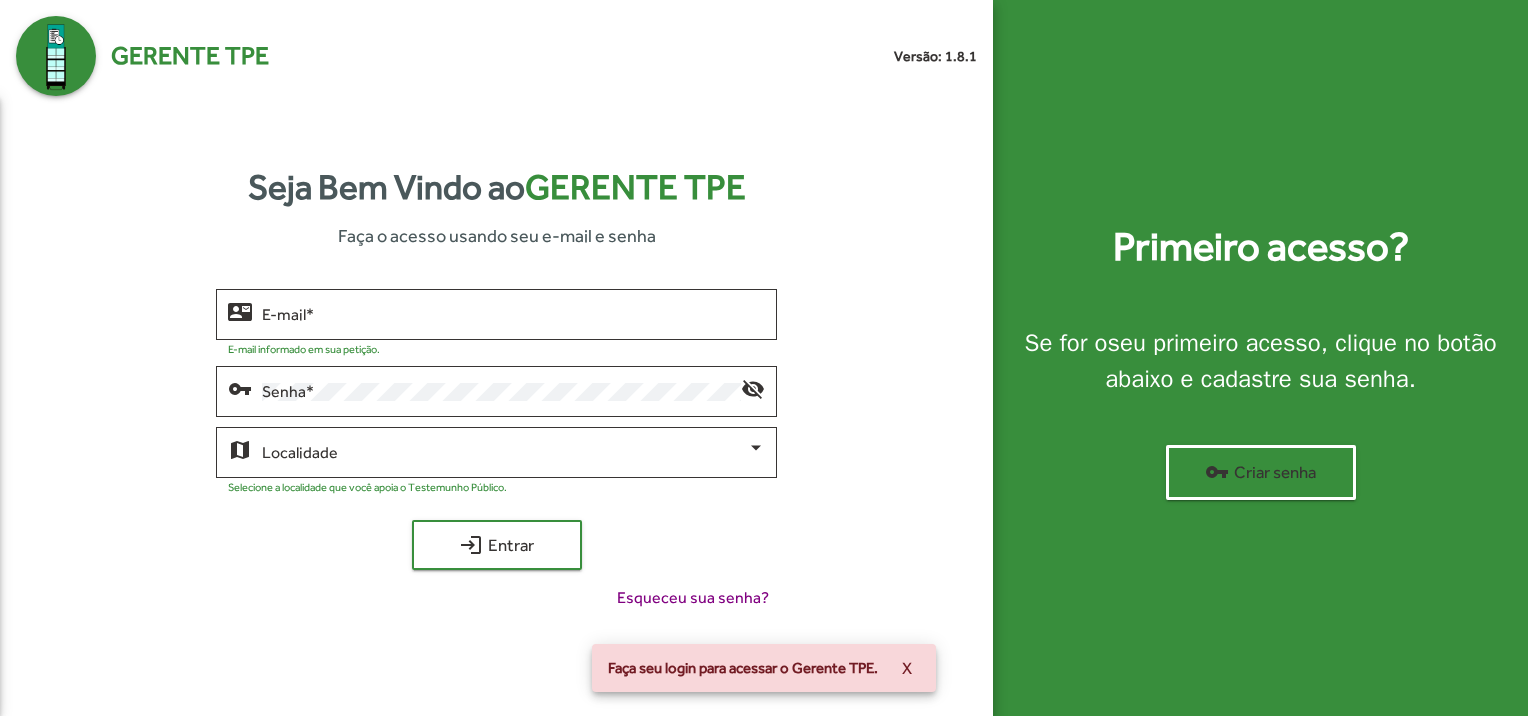 scroll, scrollTop: 0, scrollLeft: 0, axis: both 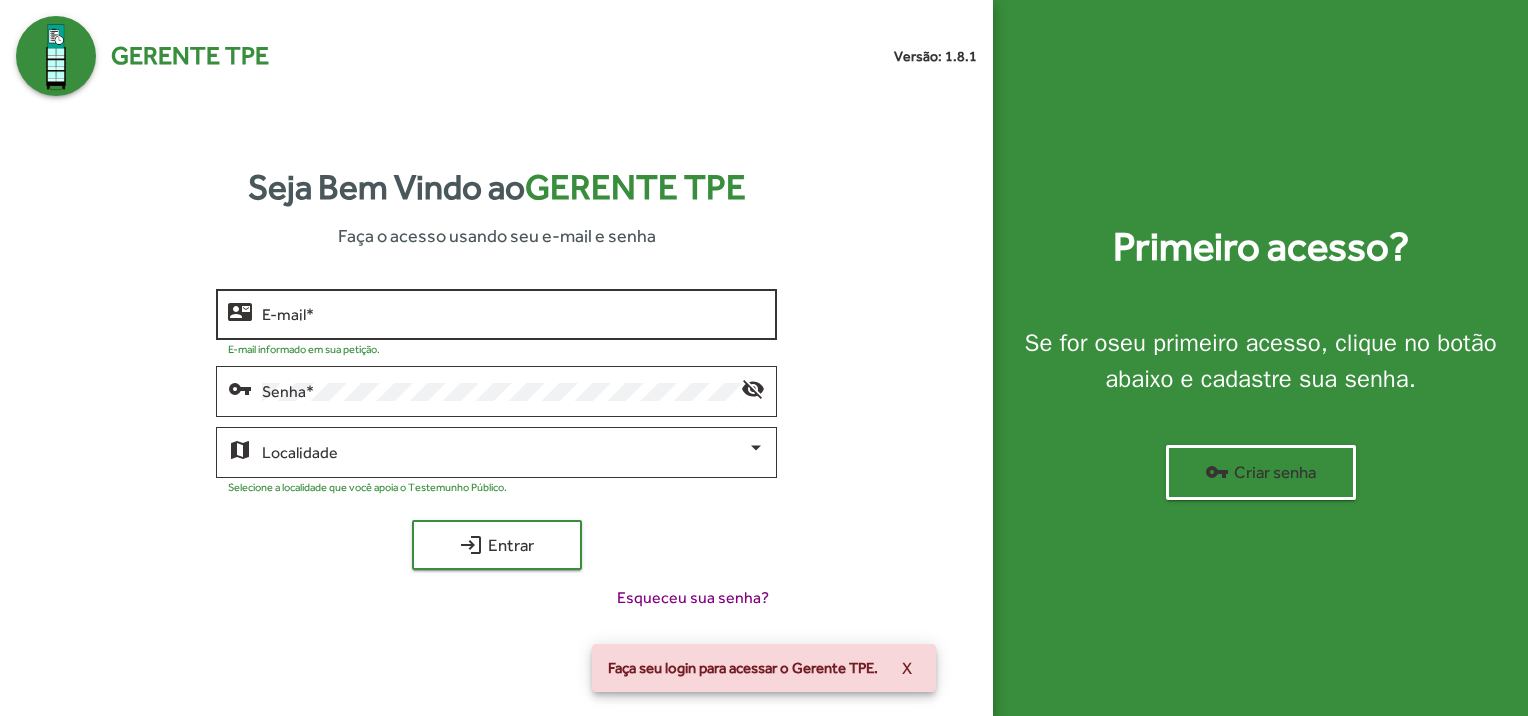 click on "E-mail   *" at bounding box center [513, 315] 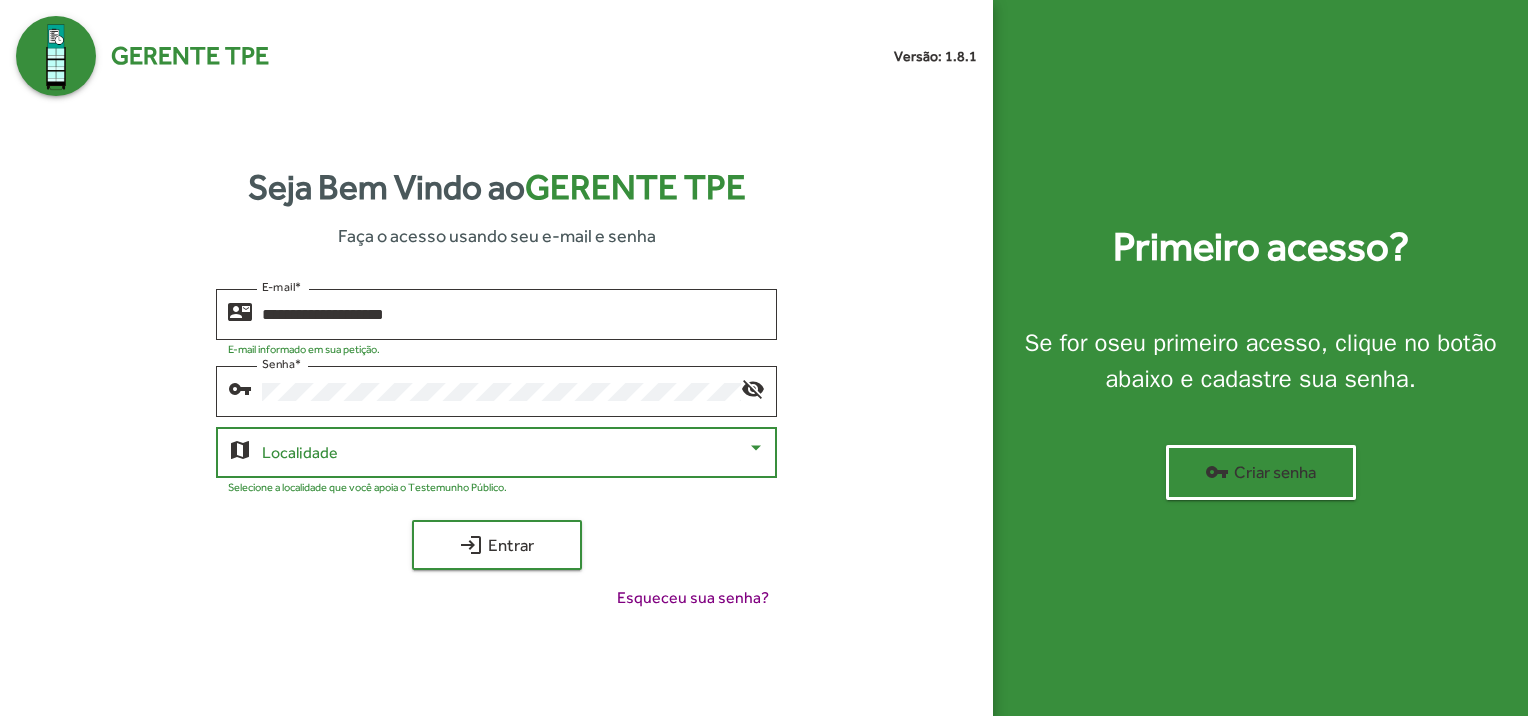 click at bounding box center (756, 448) 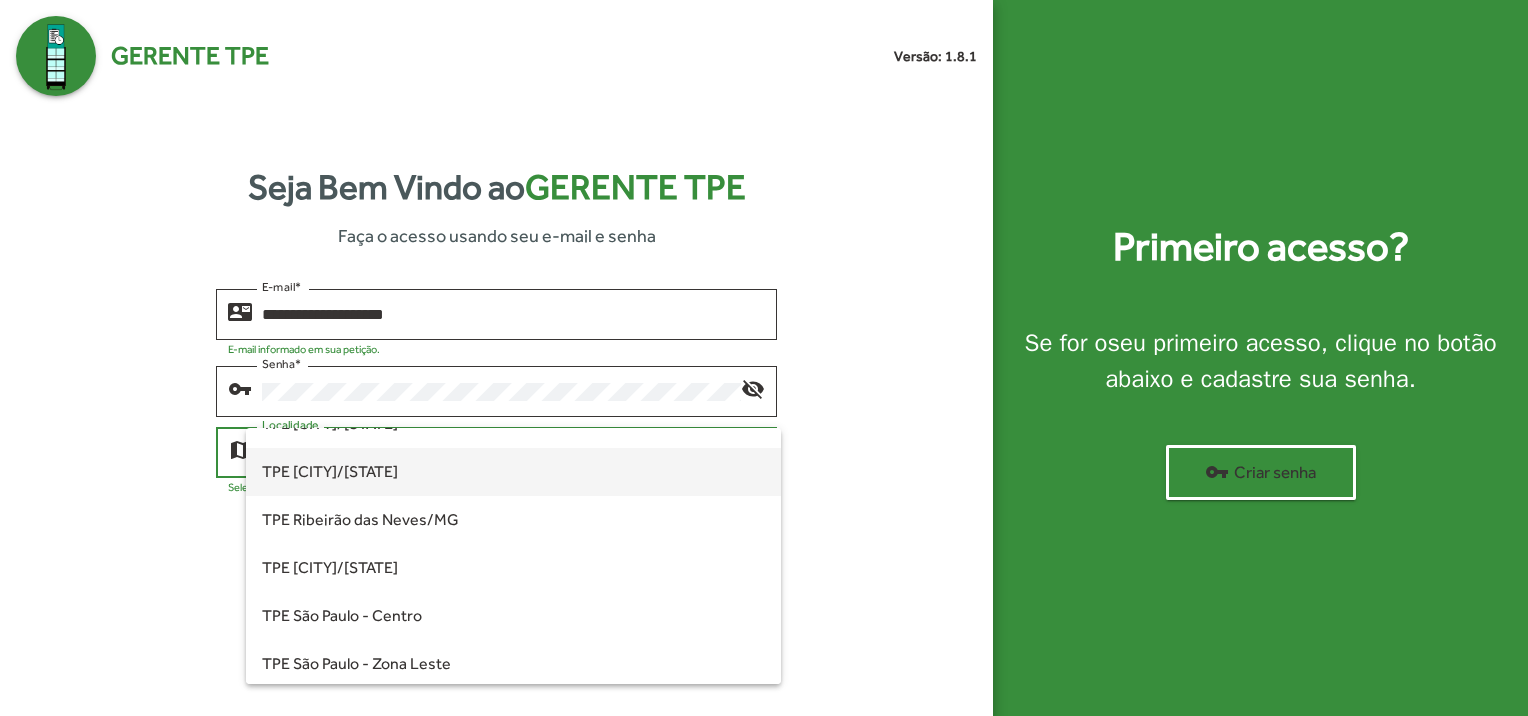 scroll, scrollTop: 400, scrollLeft: 0, axis: vertical 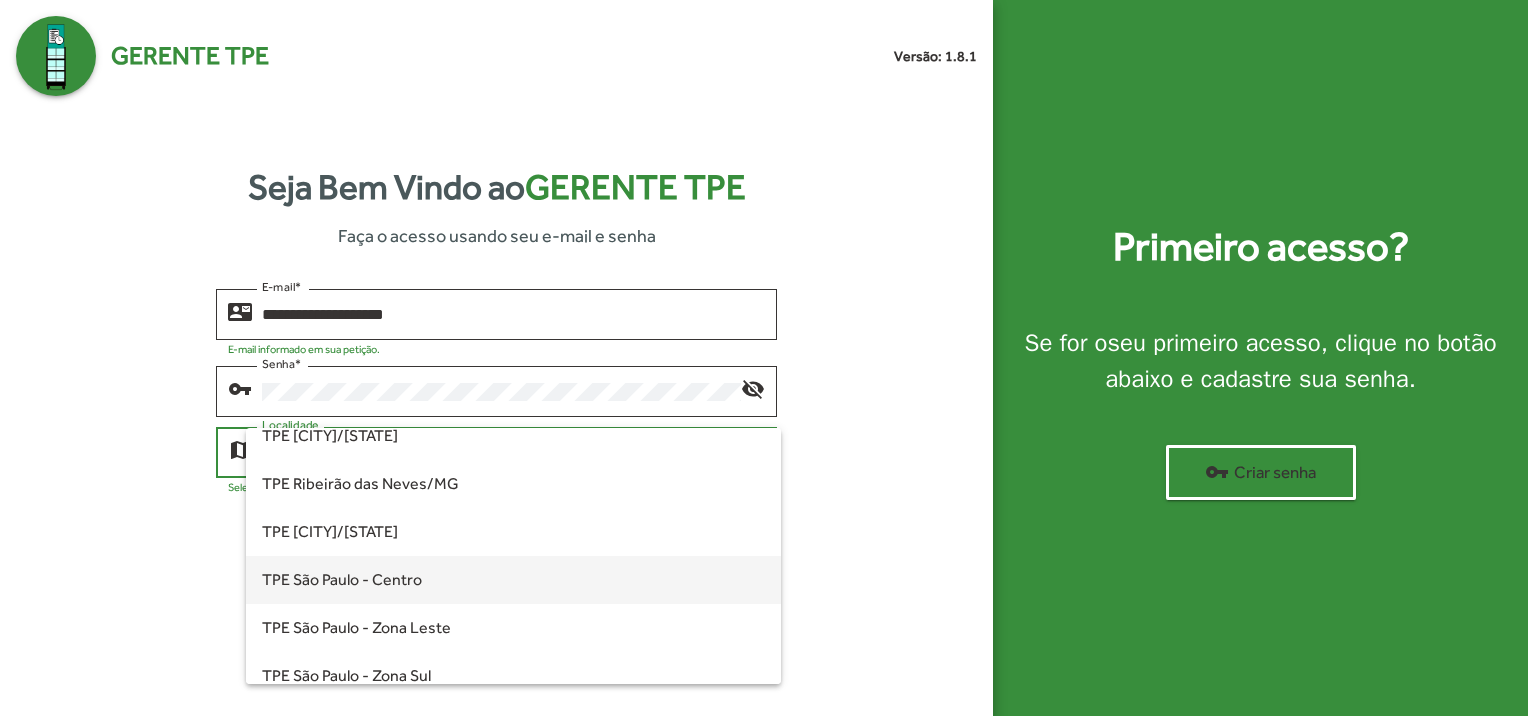 click on "TPE São Paulo - Centro" at bounding box center (513, 580) 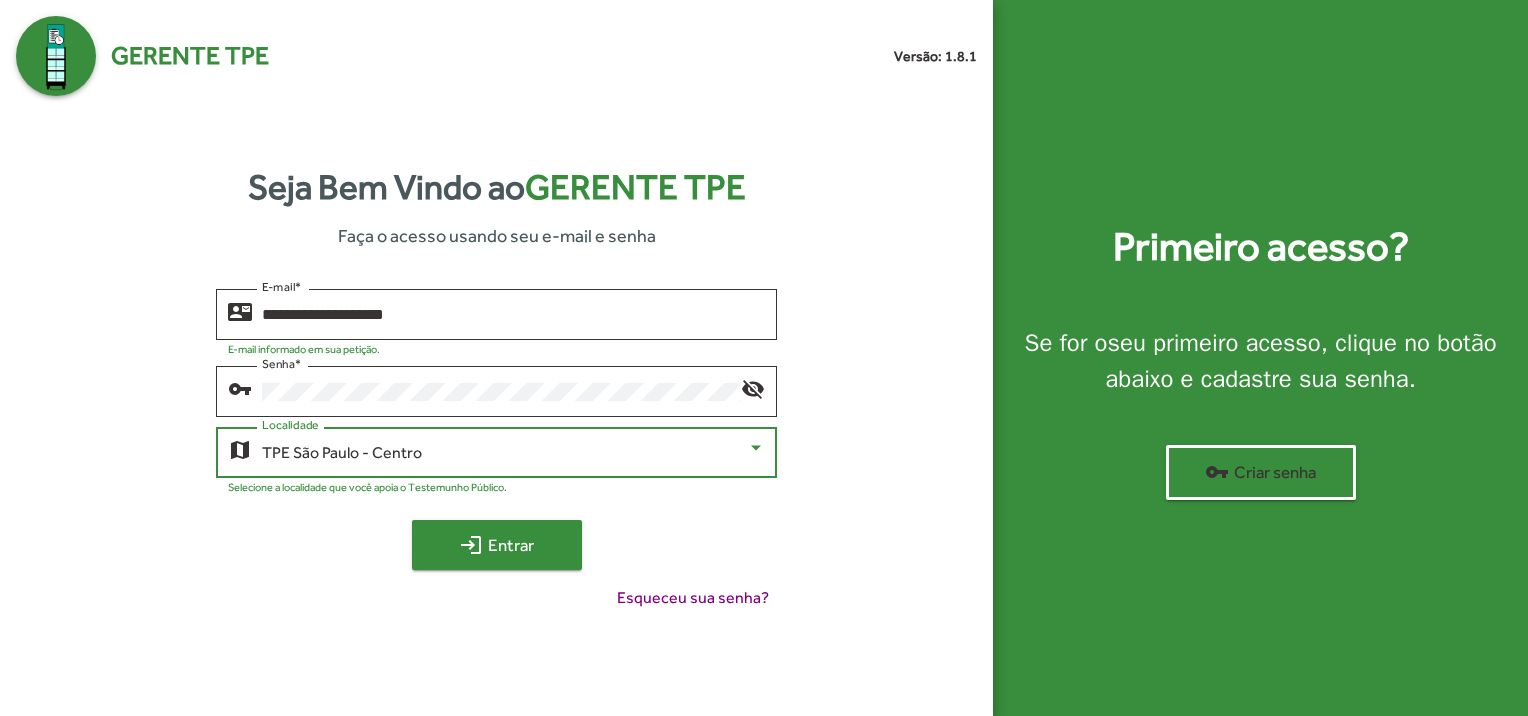 click on "login  Entrar" 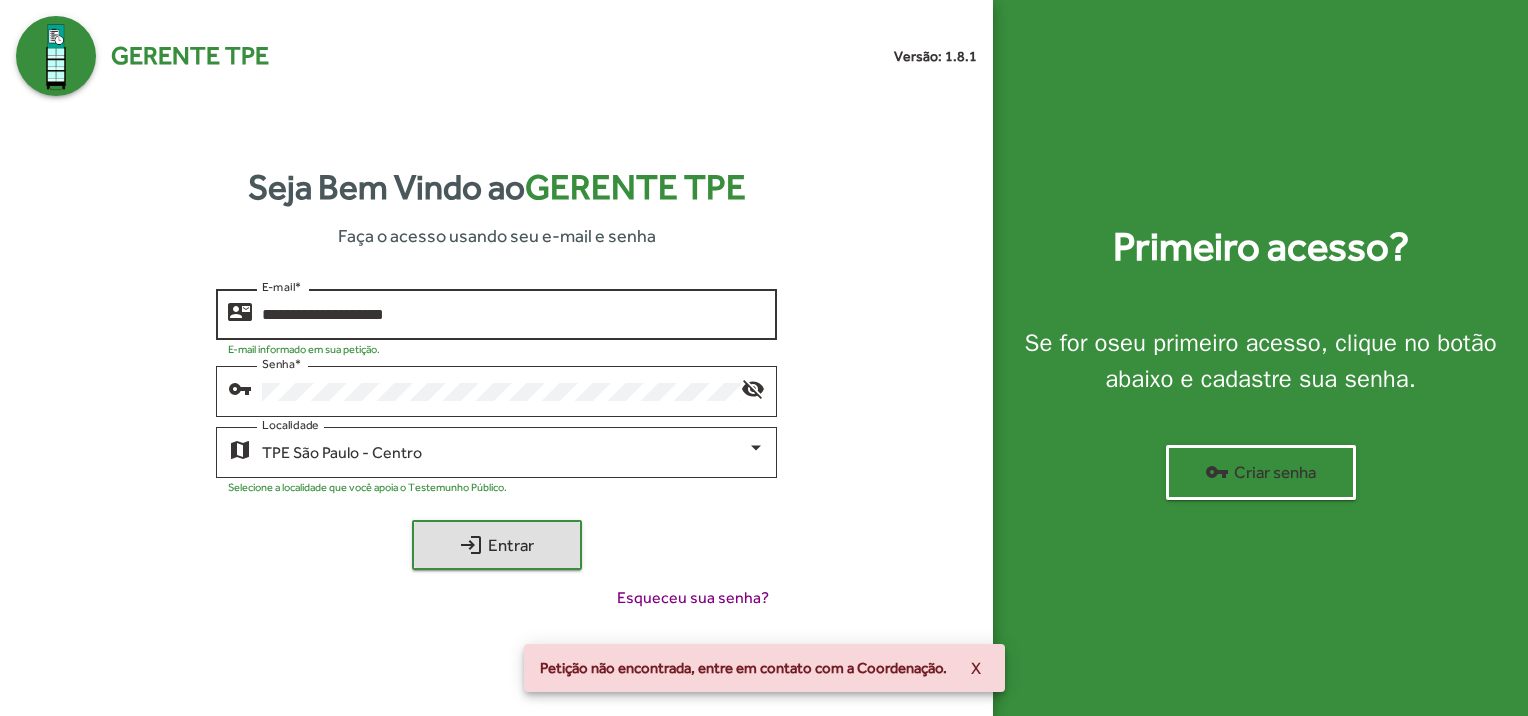 click on "**********" 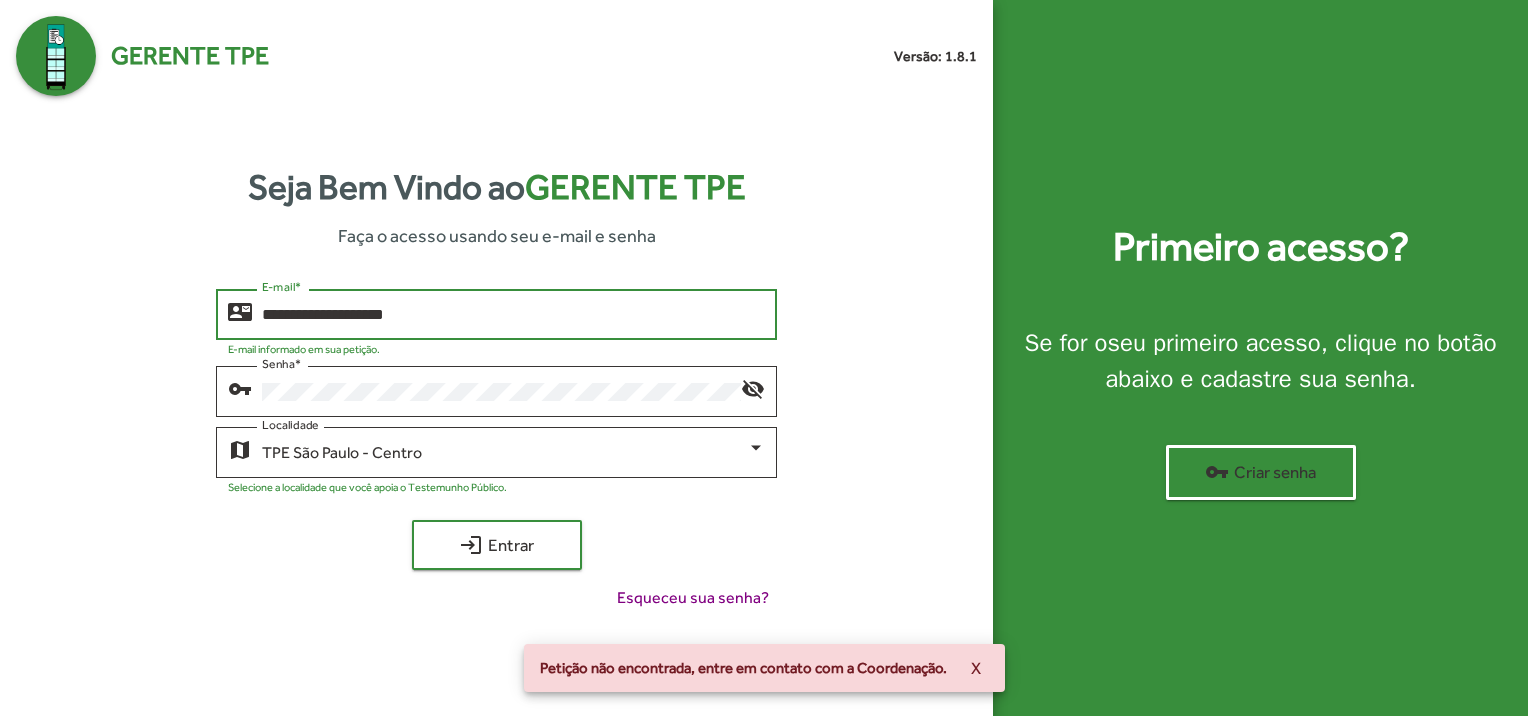 drag, startPoint x: 457, startPoint y: 316, endPoint x: 258, endPoint y: 316, distance: 199 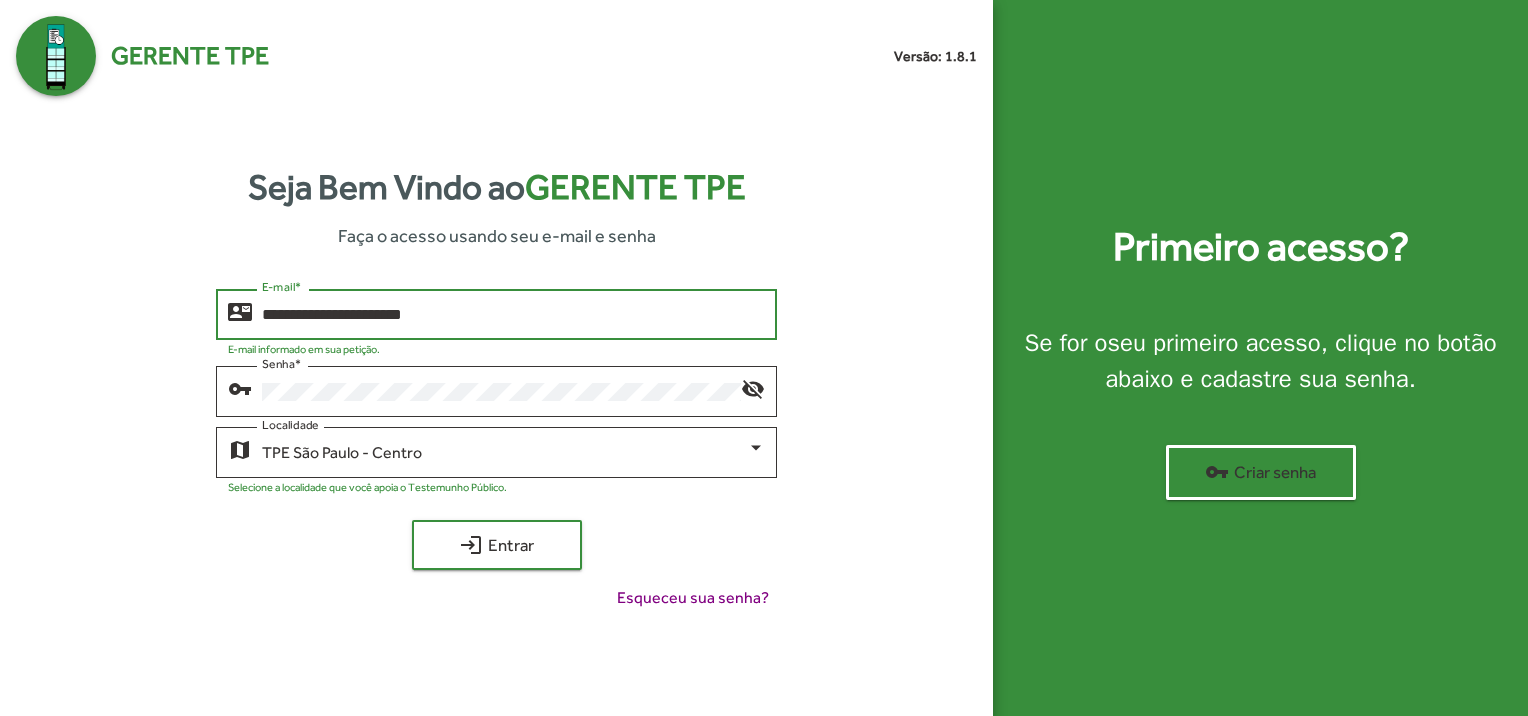 type on "**********" 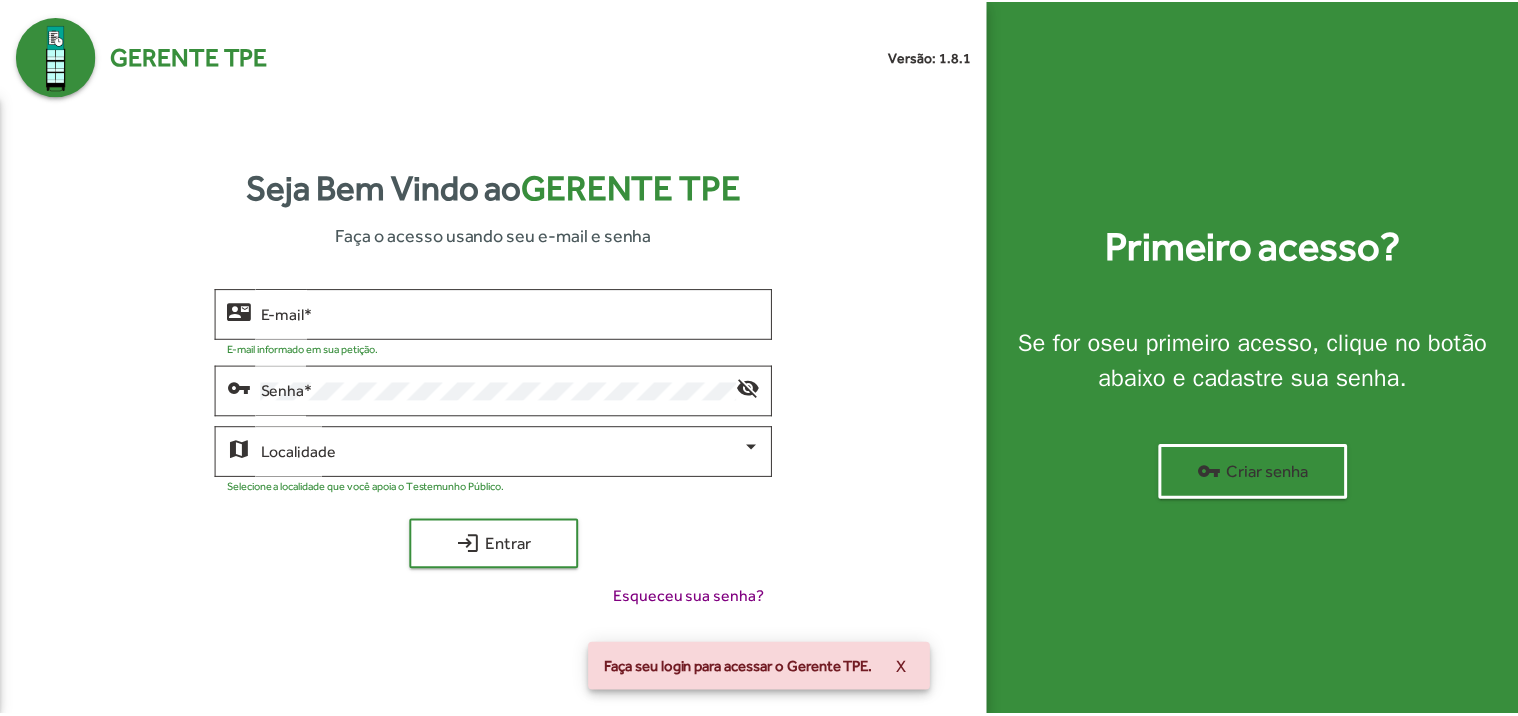 scroll, scrollTop: 0, scrollLeft: 0, axis: both 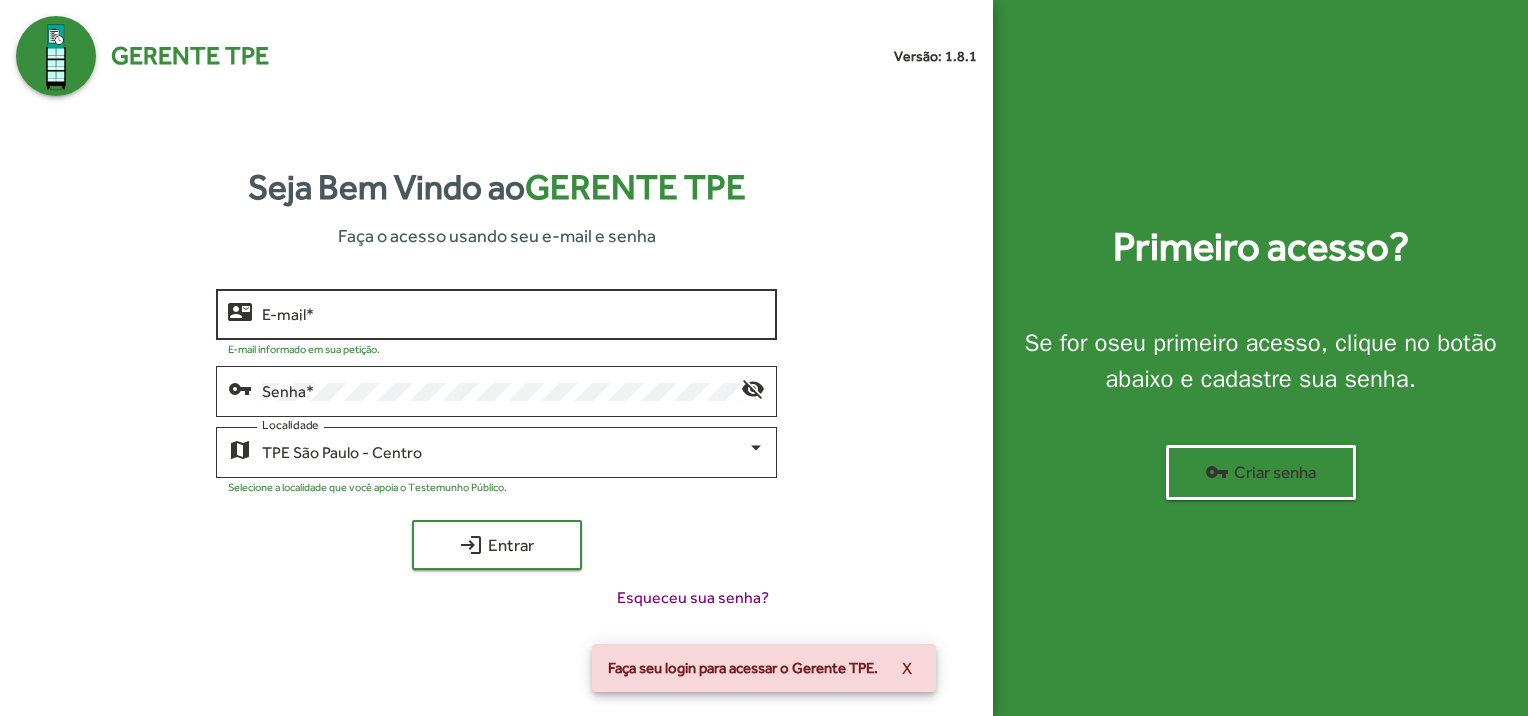 click on "E-mail   *" at bounding box center (513, 315) 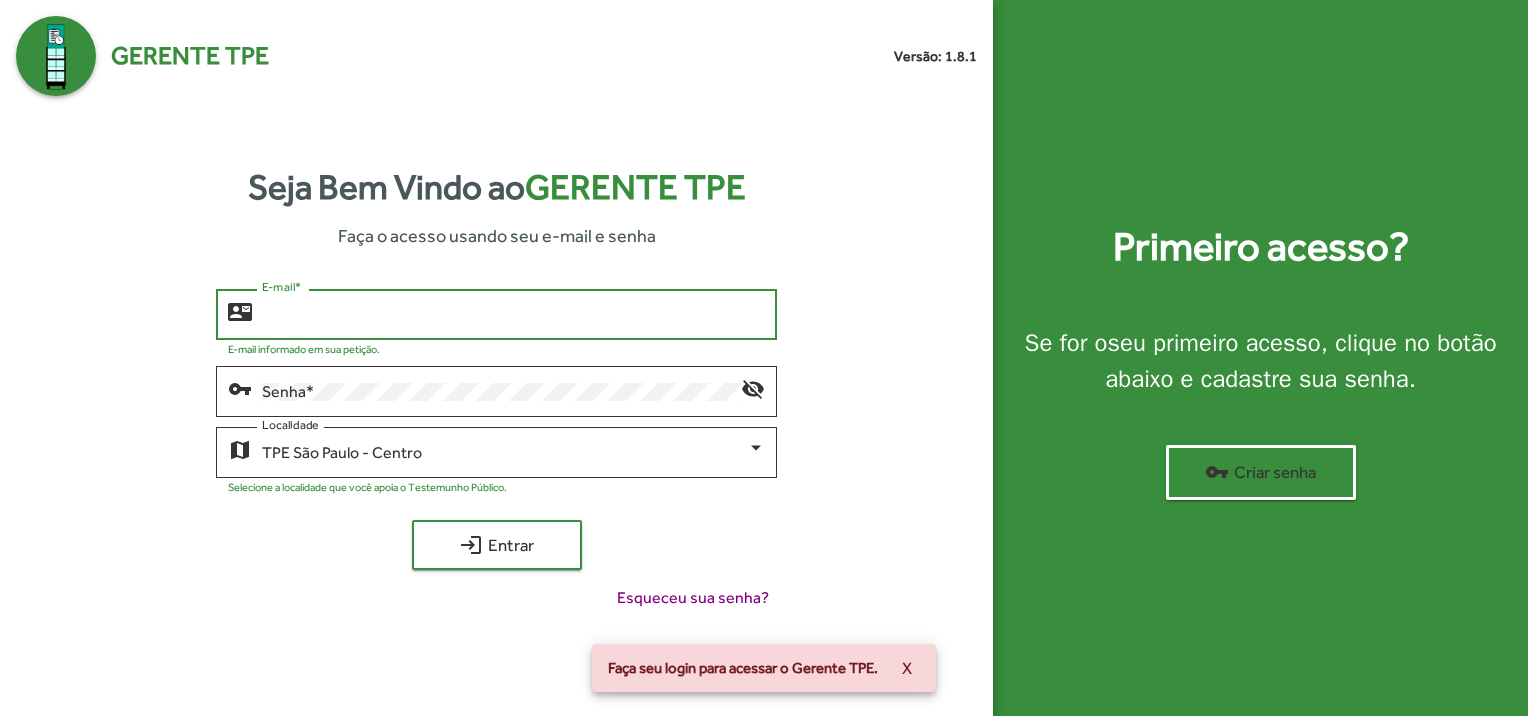 type on "**********" 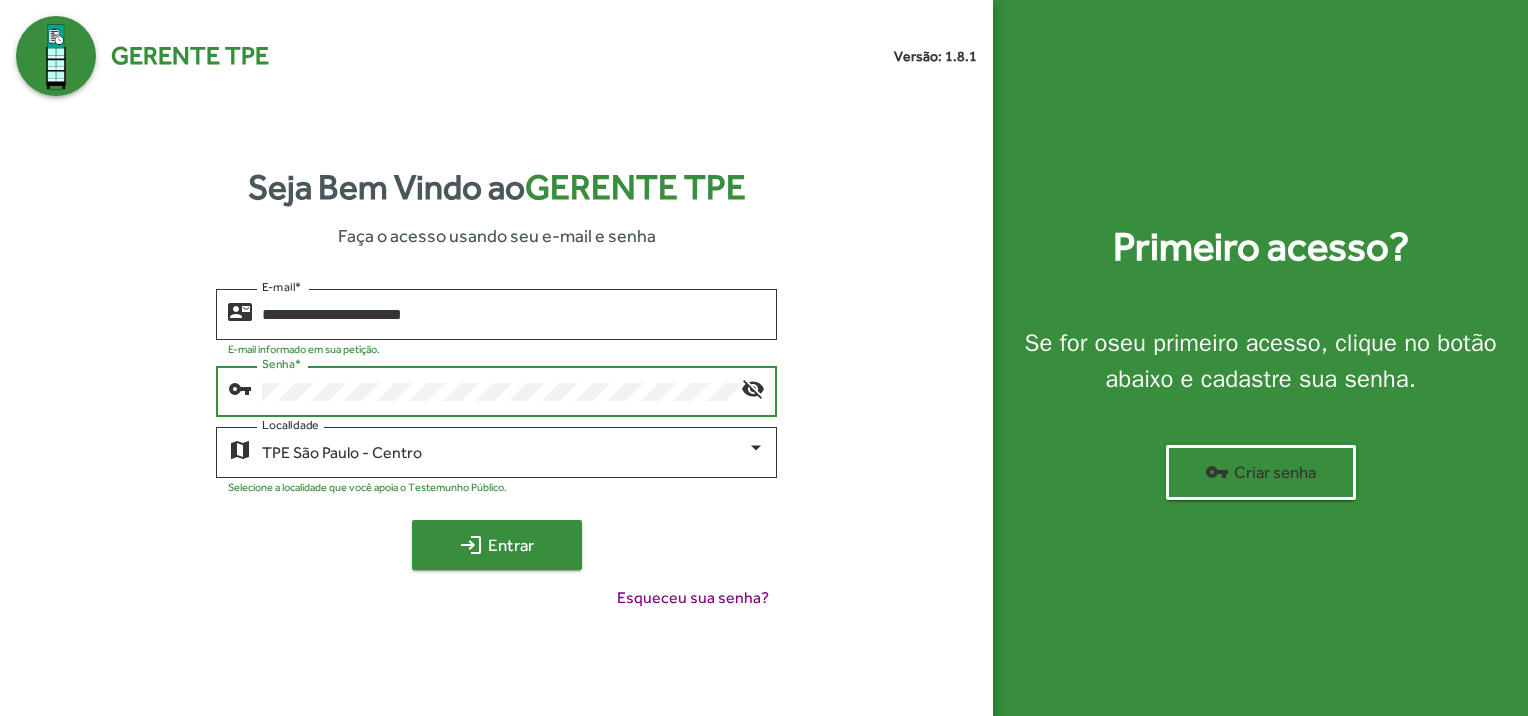 click on "login  Entrar" 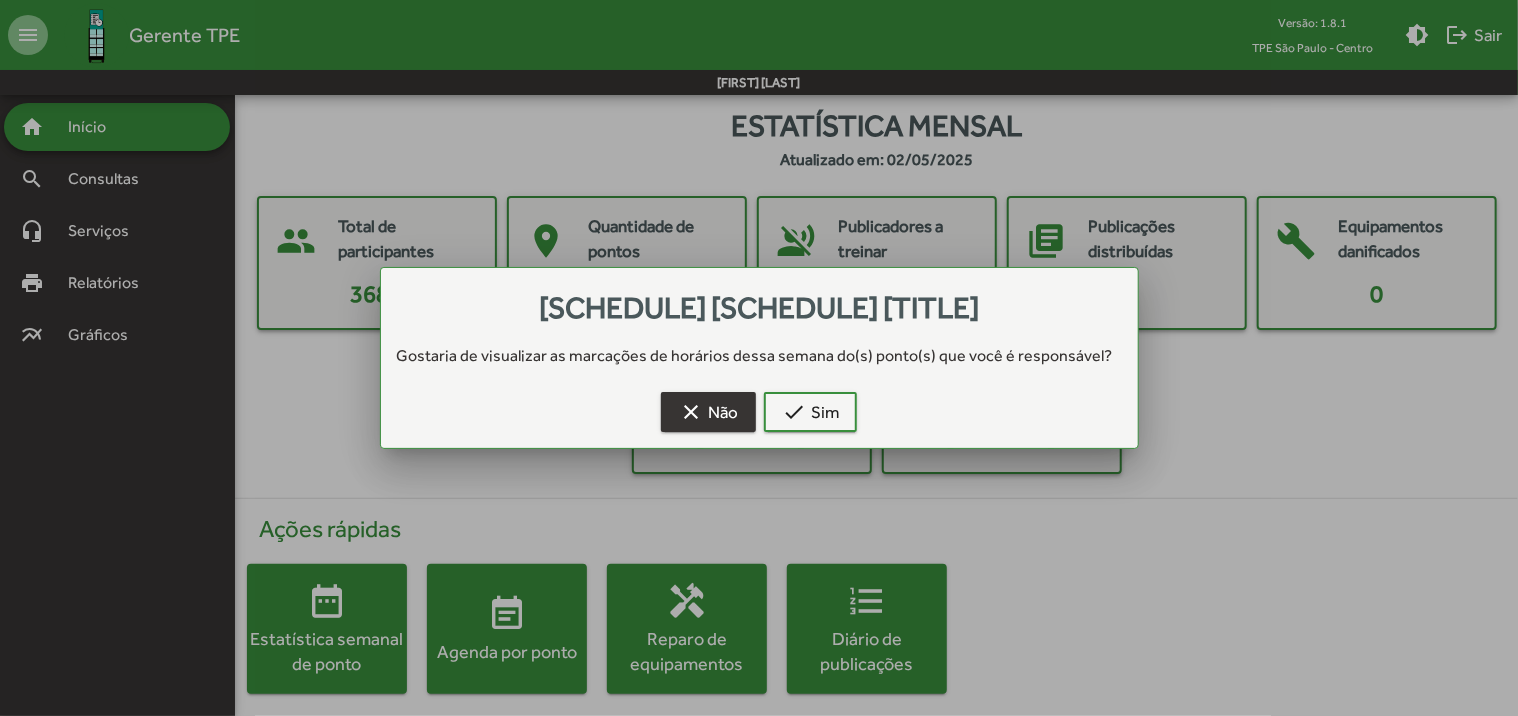 click on "clear  Não" at bounding box center (708, 412) 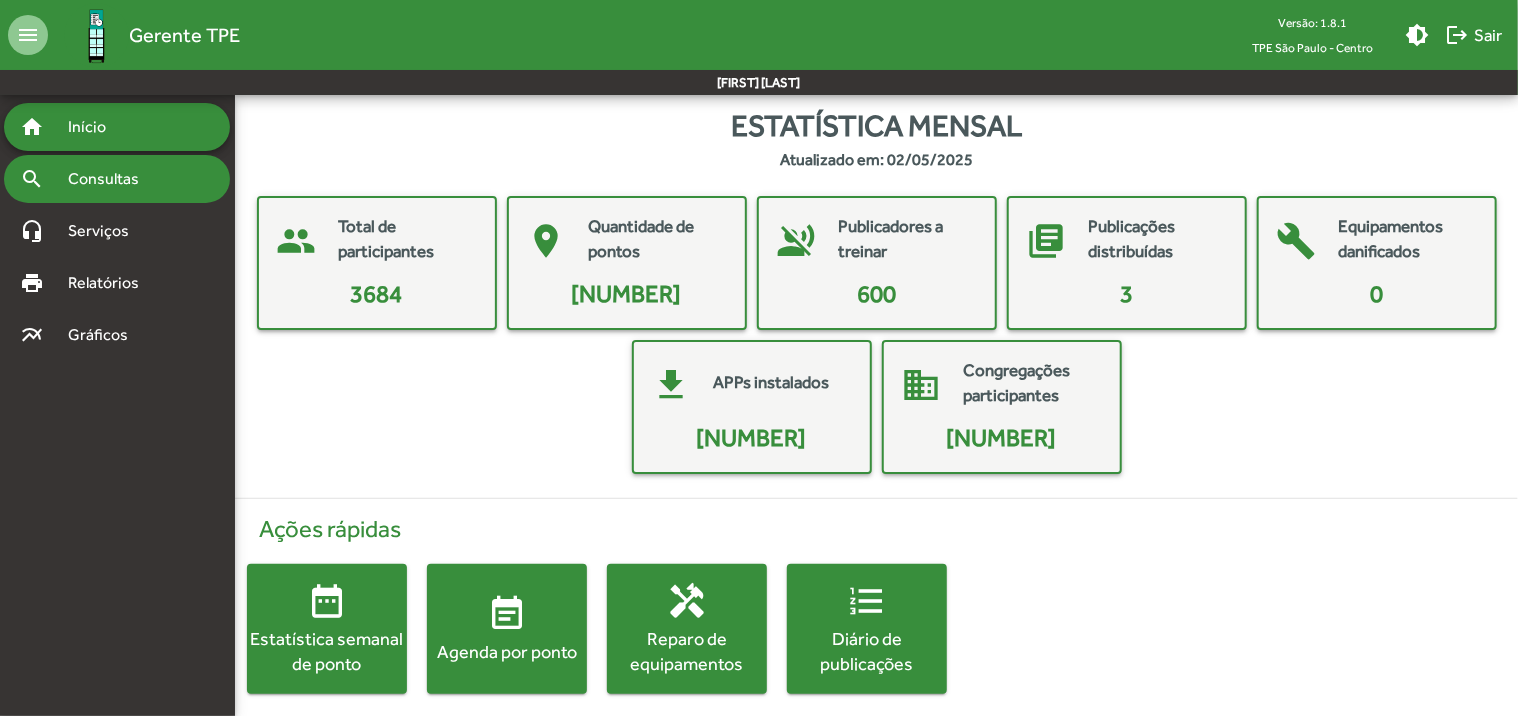 click on "Consultas" at bounding box center [110, 179] 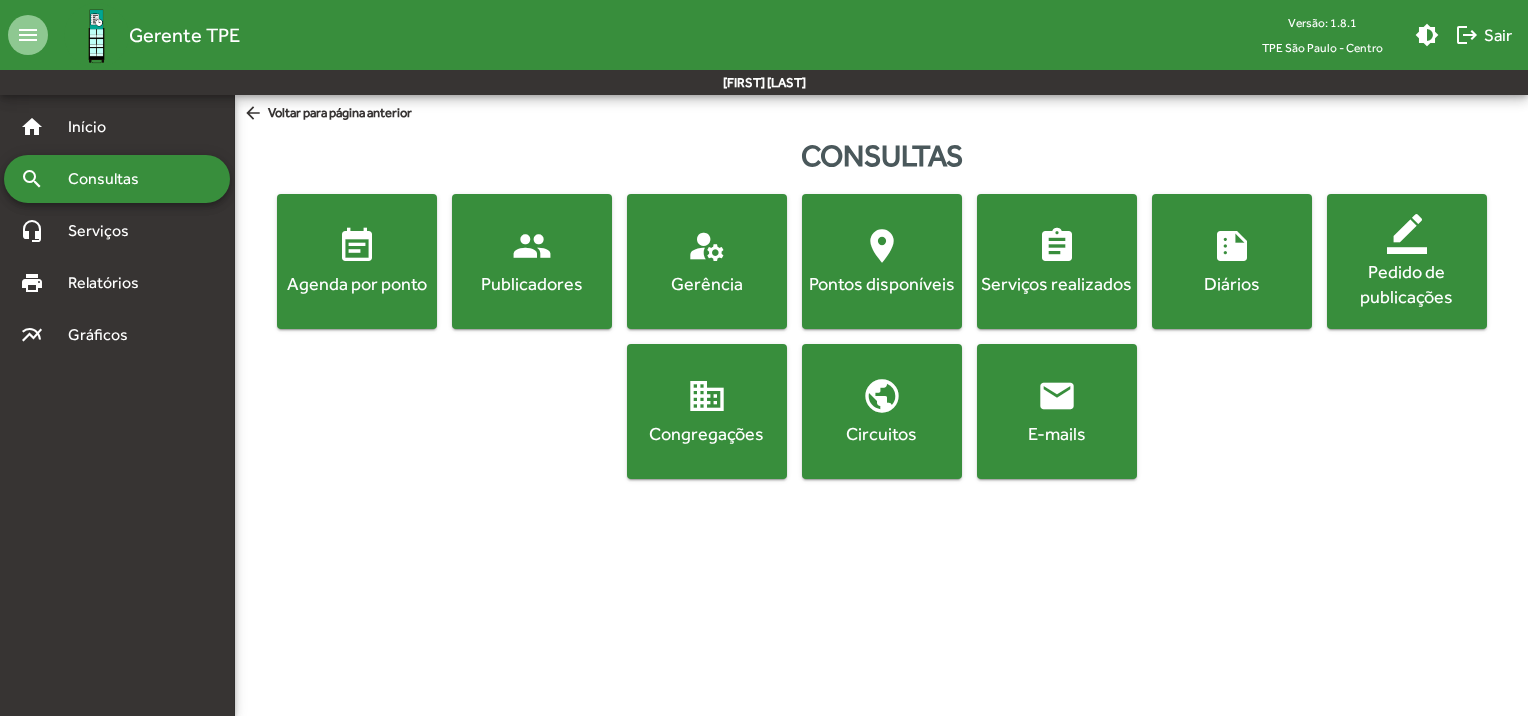 click on "Publicadores" 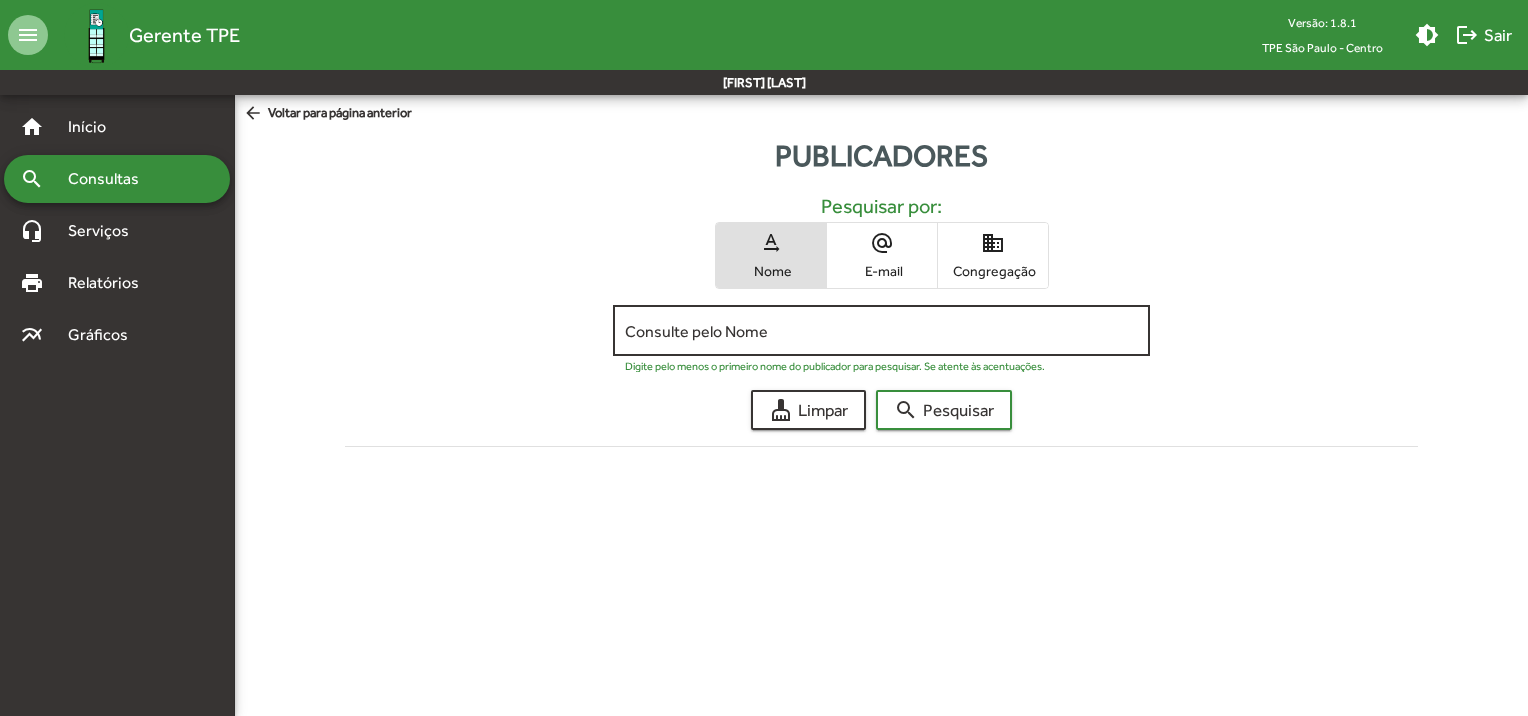 click on "Consulte pelo Nome" at bounding box center [881, 331] 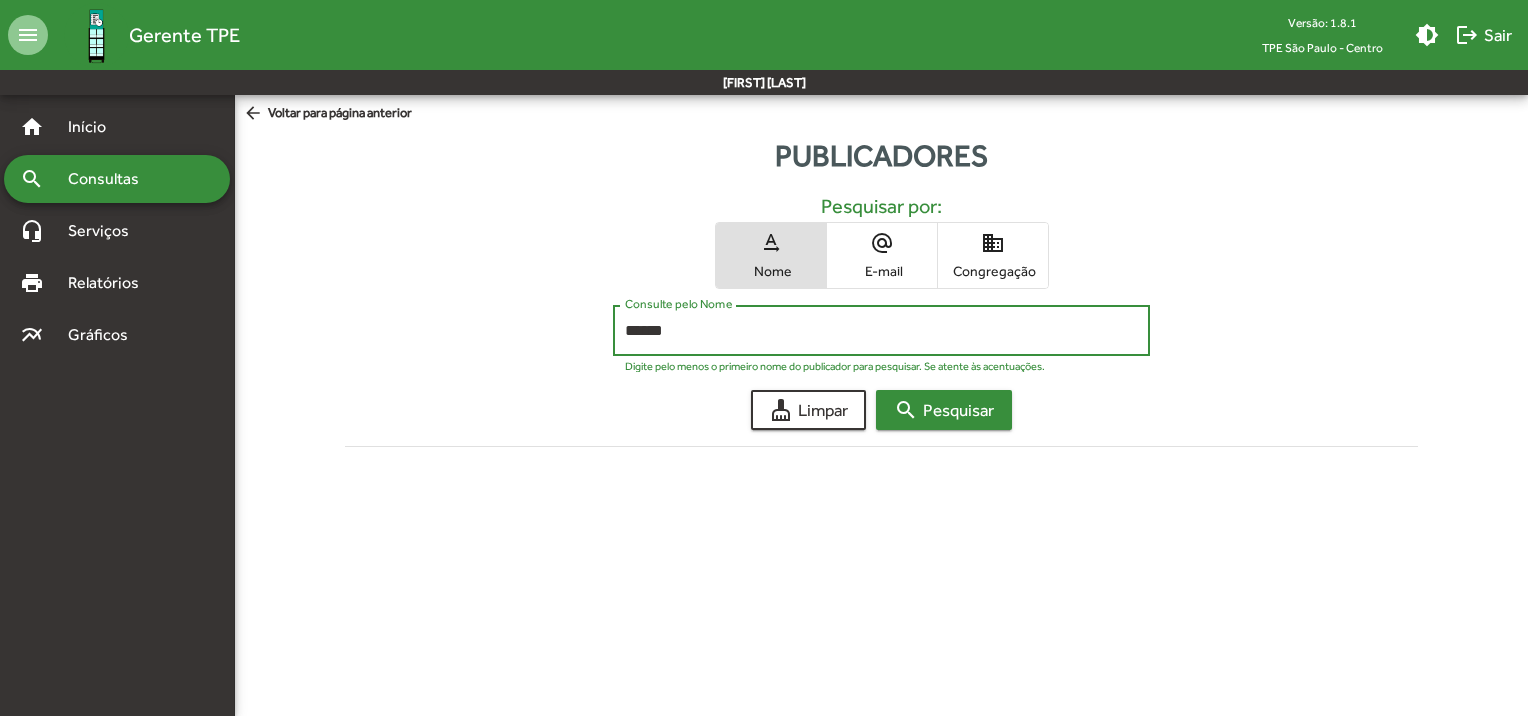 click on "search  Pesquisar" 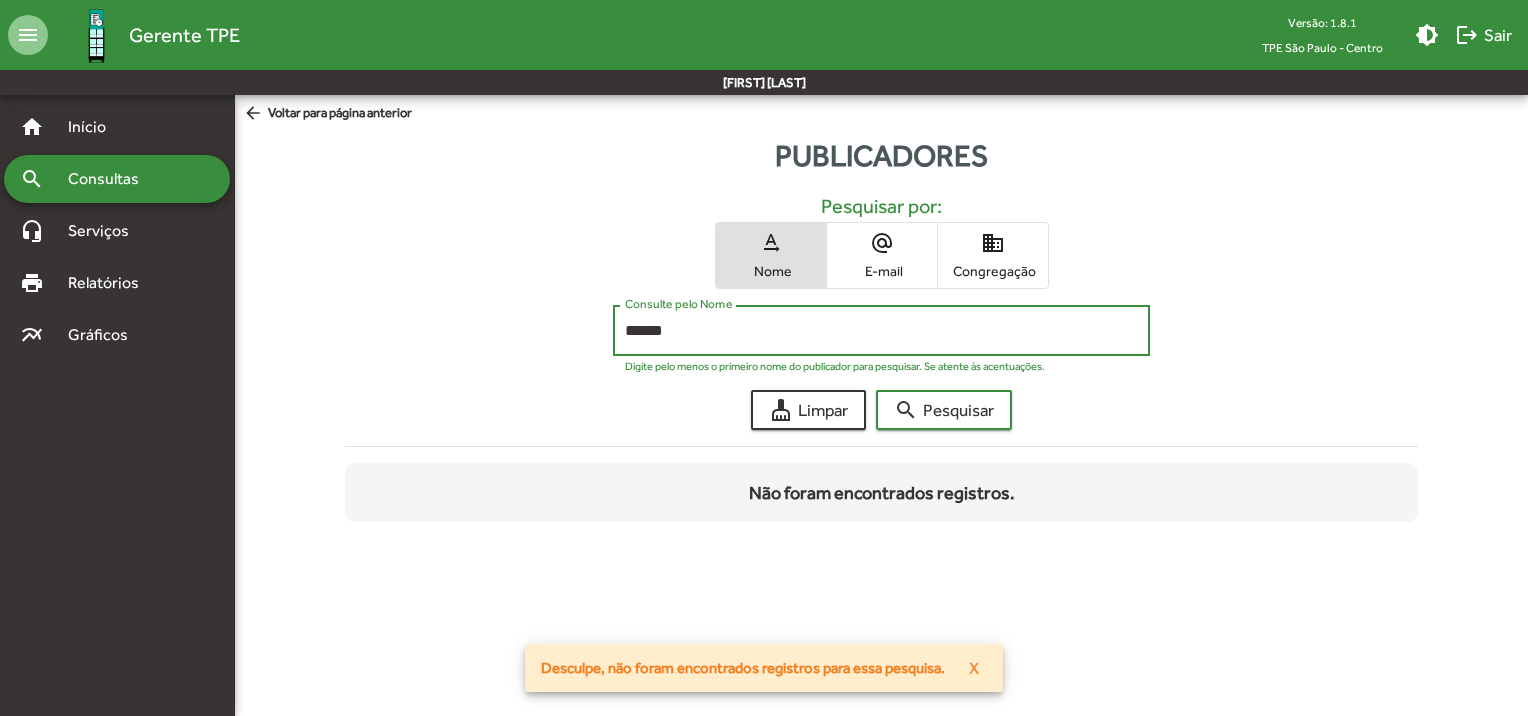 drag, startPoint x: 683, startPoint y: 332, endPoint x: 608, endPoint y: 343, distance: 75.802376 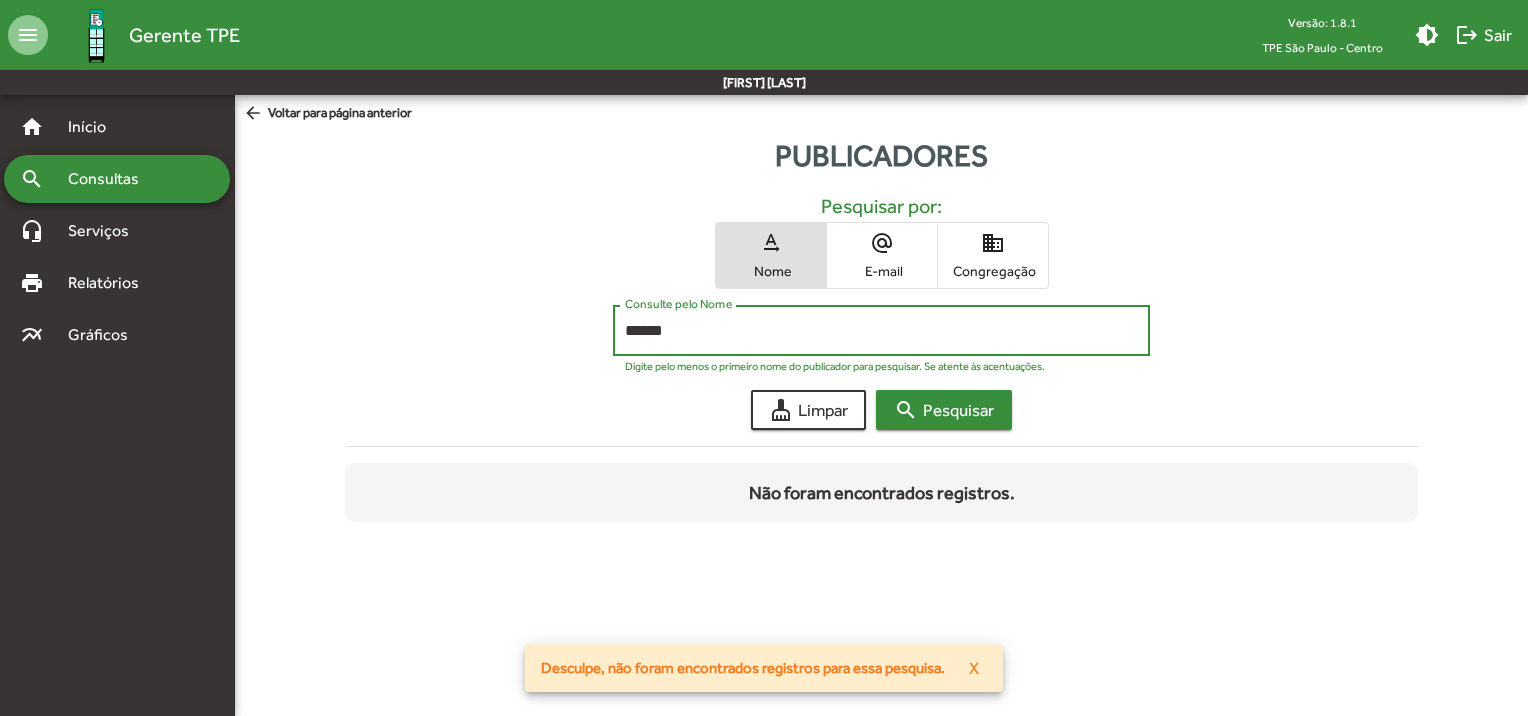 click on "search  Pesquisar" 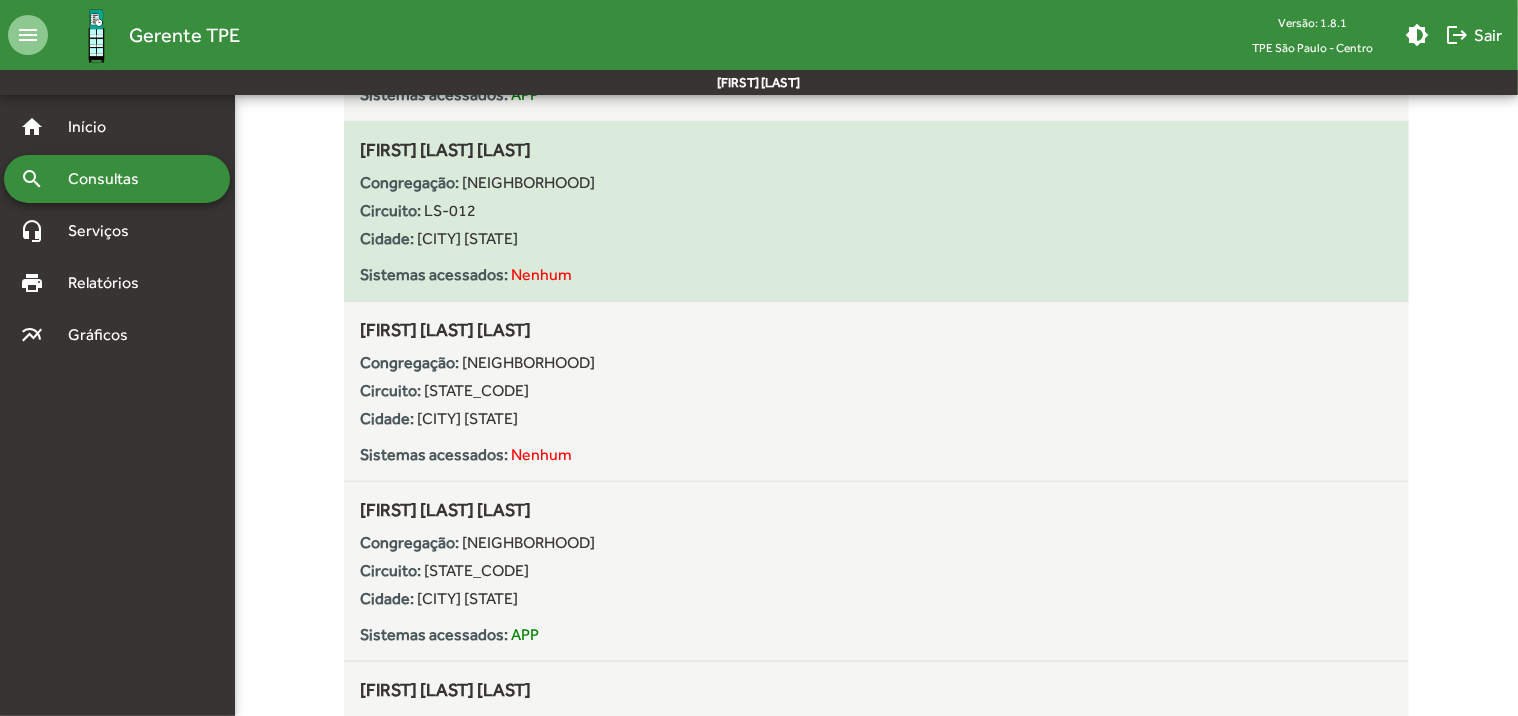 scroll, scrollTop: 900, scrollLeft: 0, axis: vertical 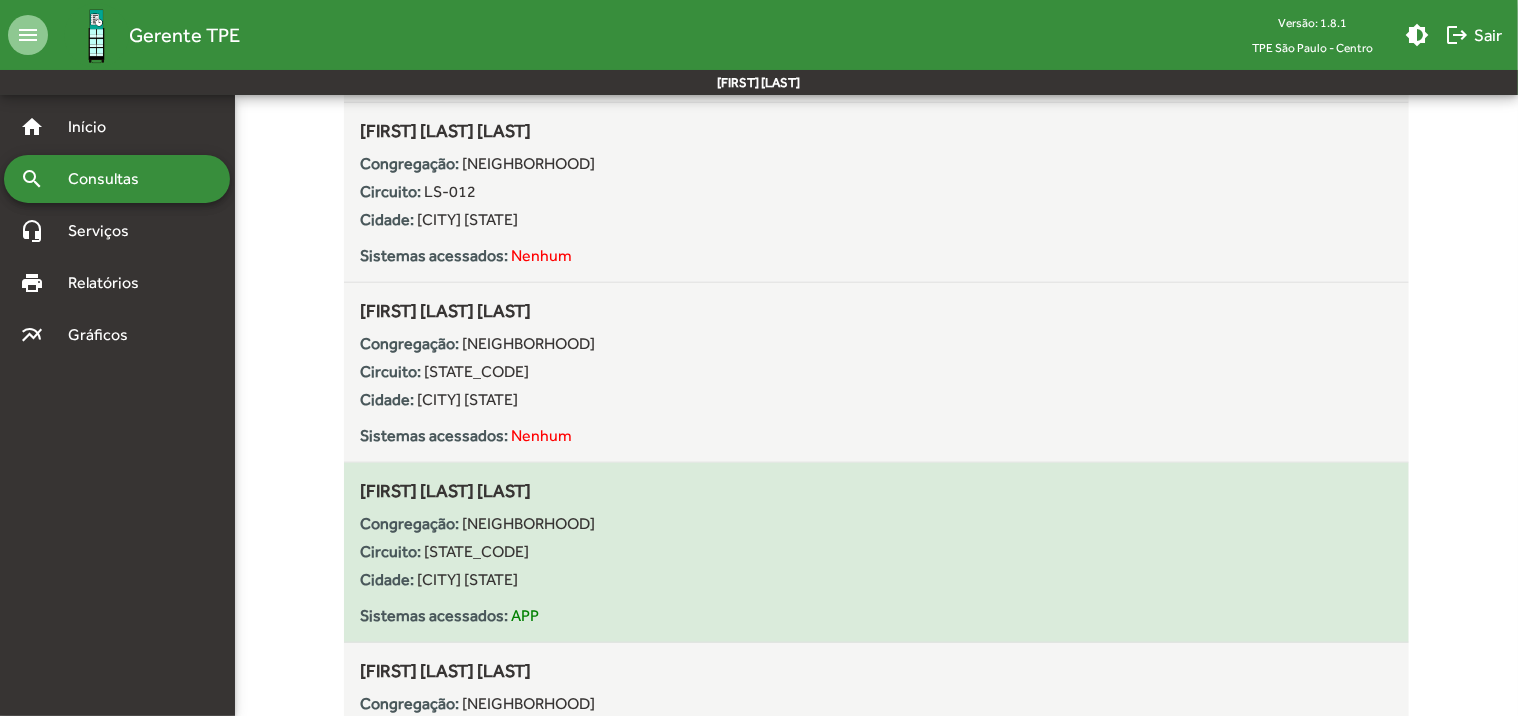 drag, startPoint x: 364, startPoint y: 488, endPoint x: 641, endPoint y: 490, distance: 277.00723 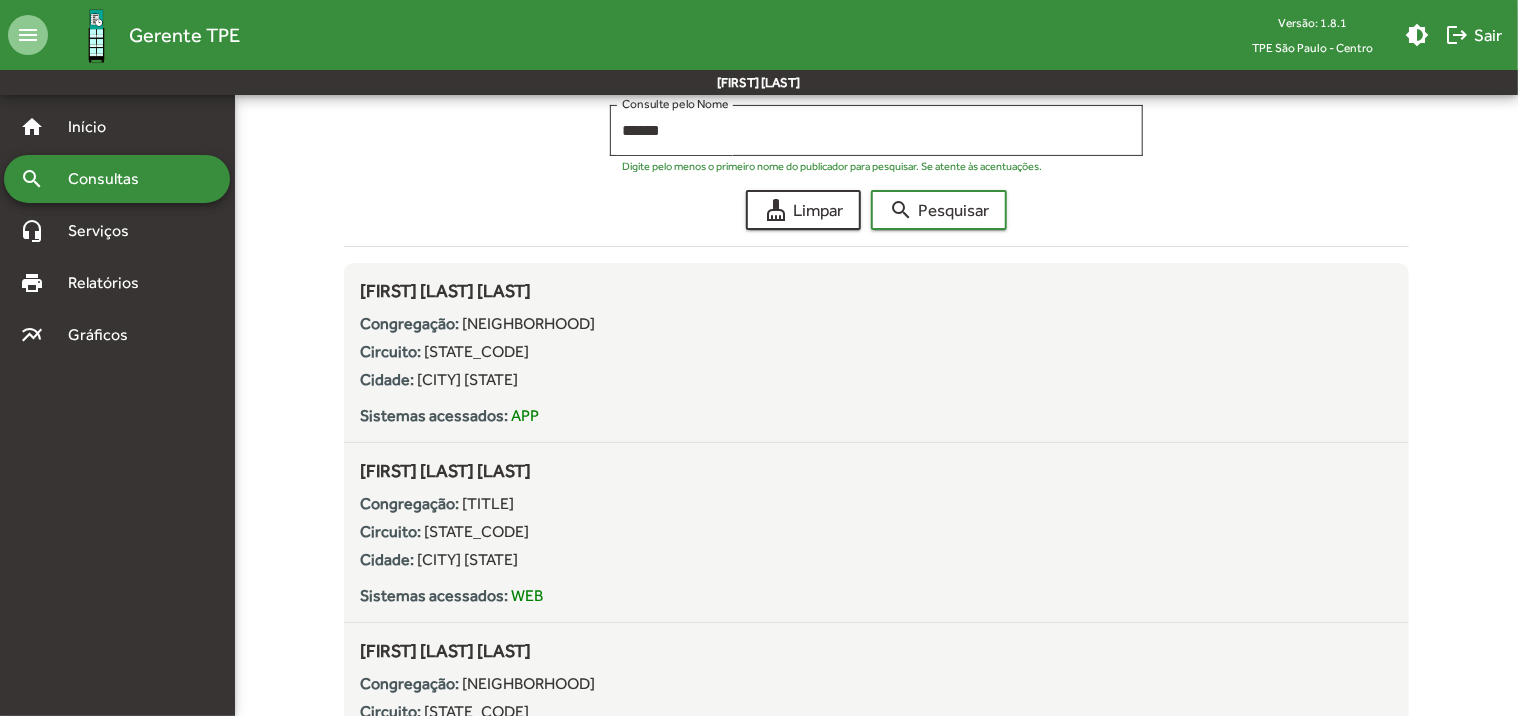 scroll, scrollTop: 0, scrollLeft: 0, axis: both 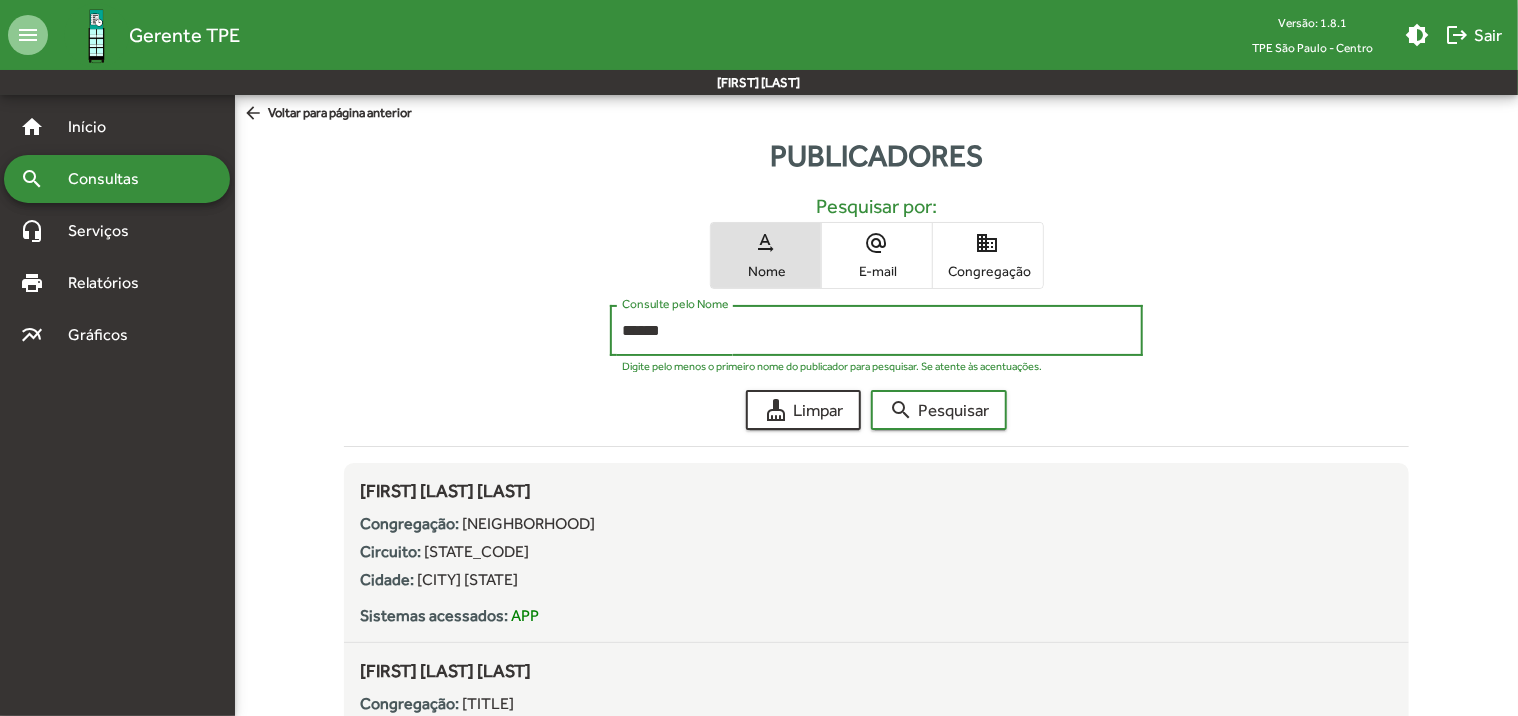 drag, startPoint x: 672, startPoint y: 328, endPoint x: 545, endPoint y: 339, distance: 127.47549 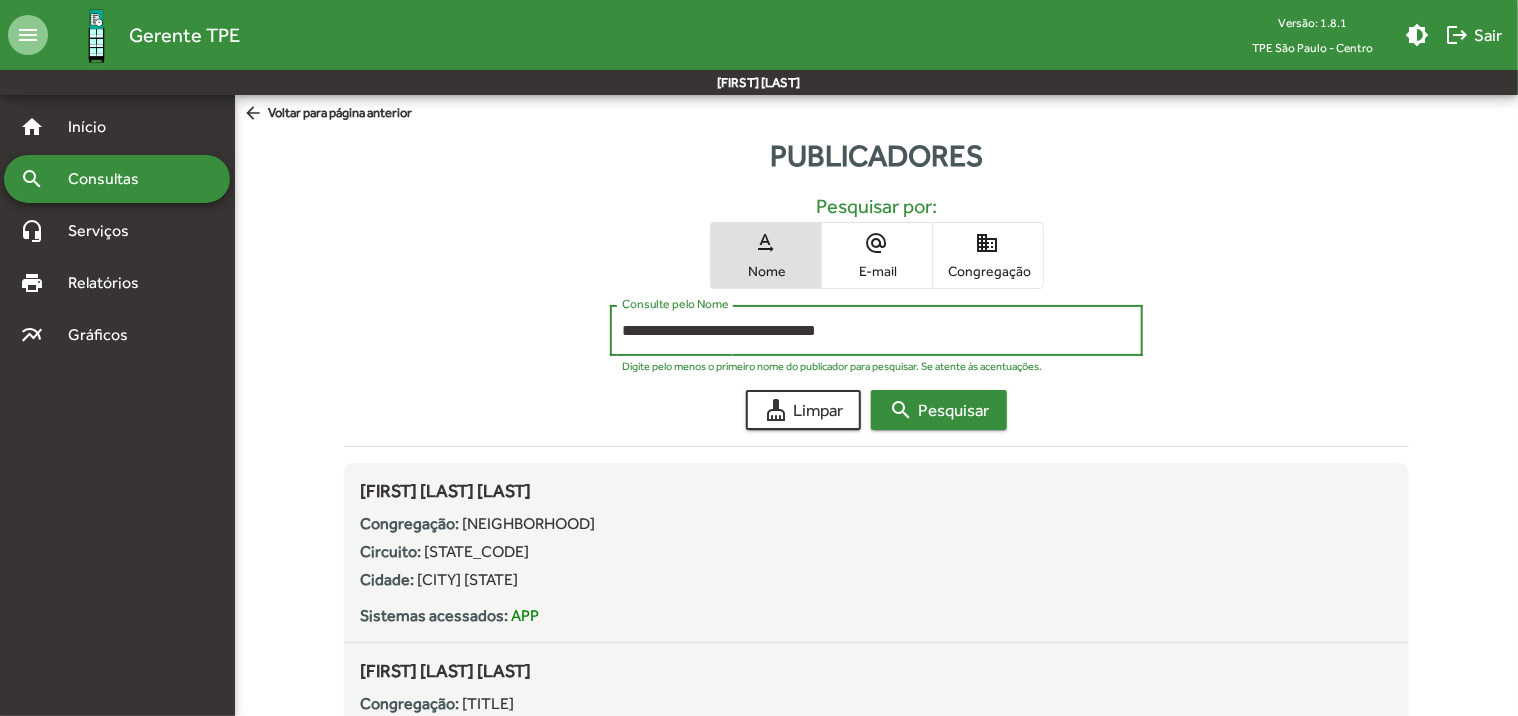 type on "**********" 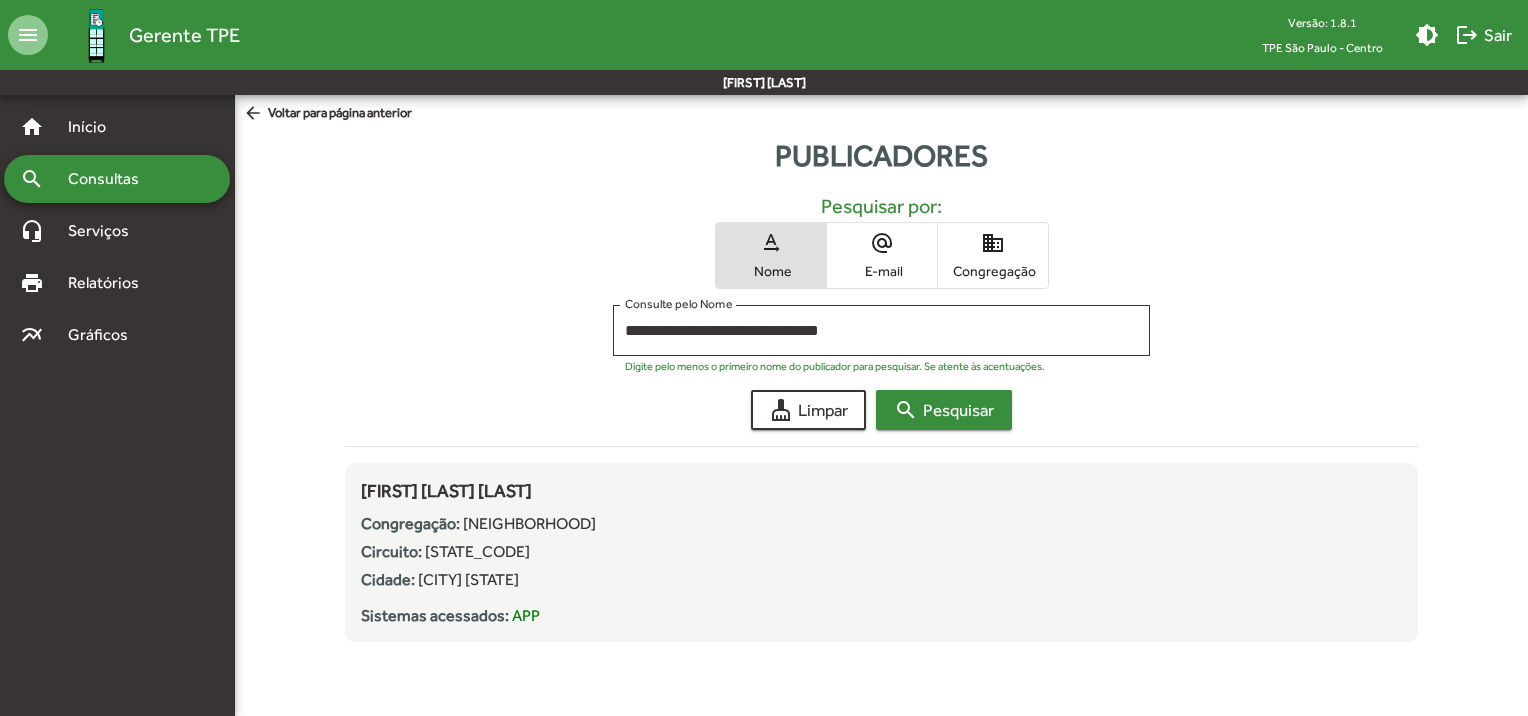 type 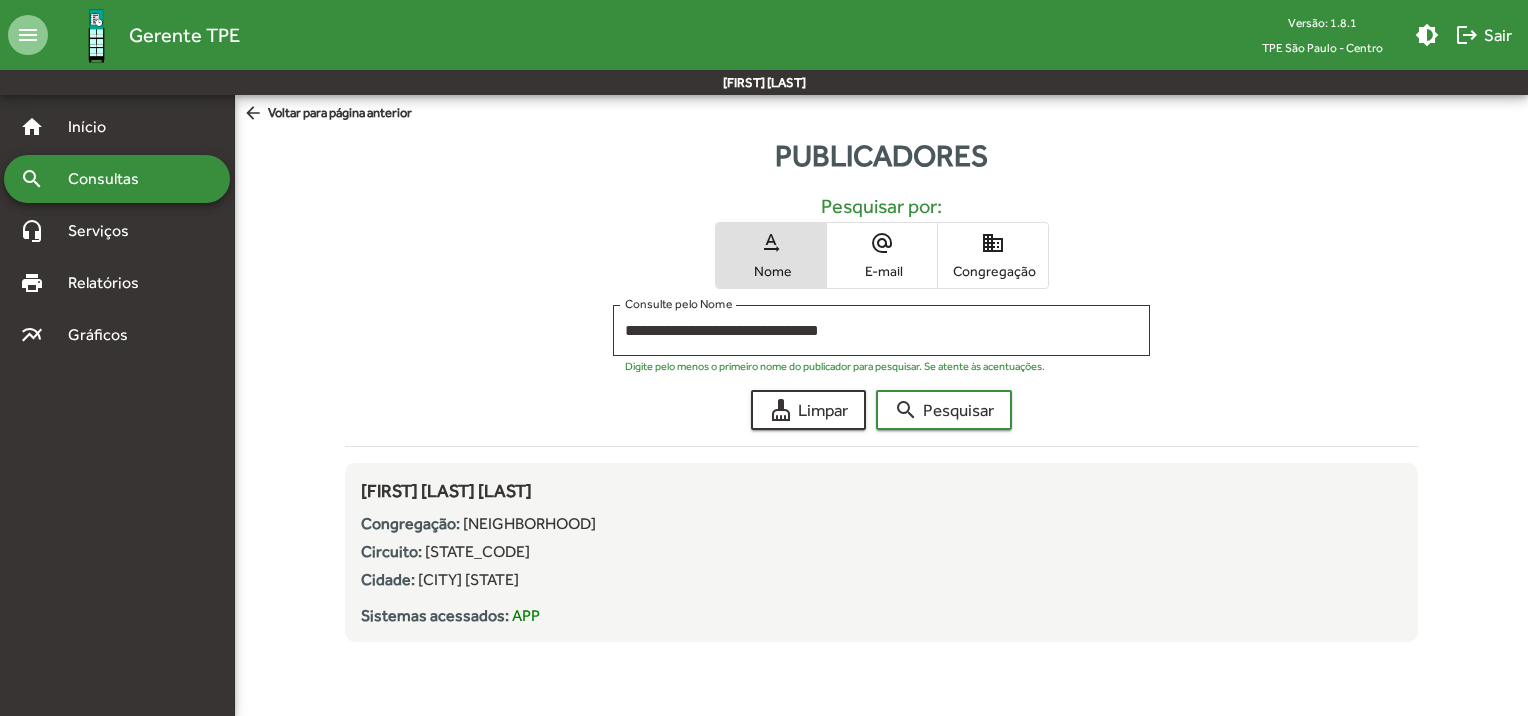 click on "Congregação" at bounding box center [993, 271] 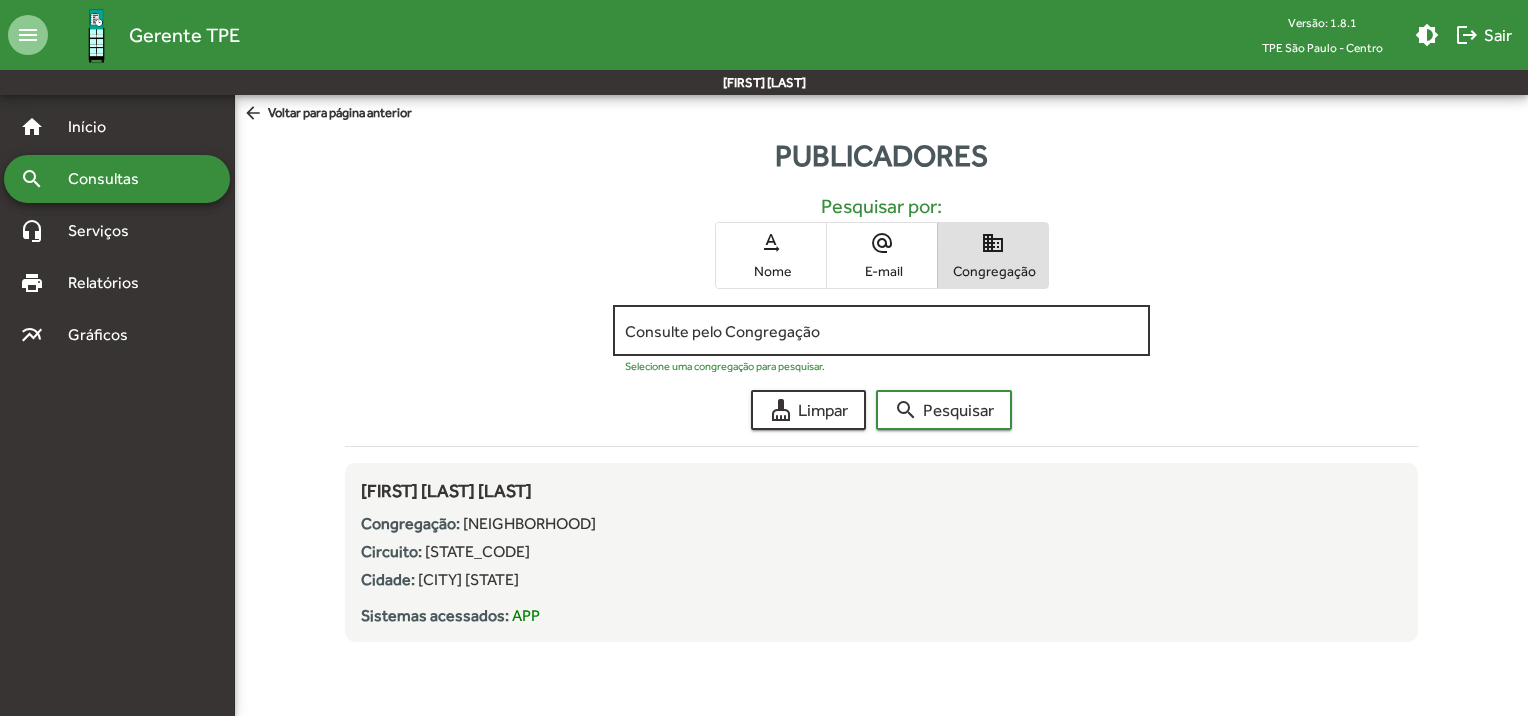 click on "Consulte pelo Congregação" at bounding box center (881, 331) 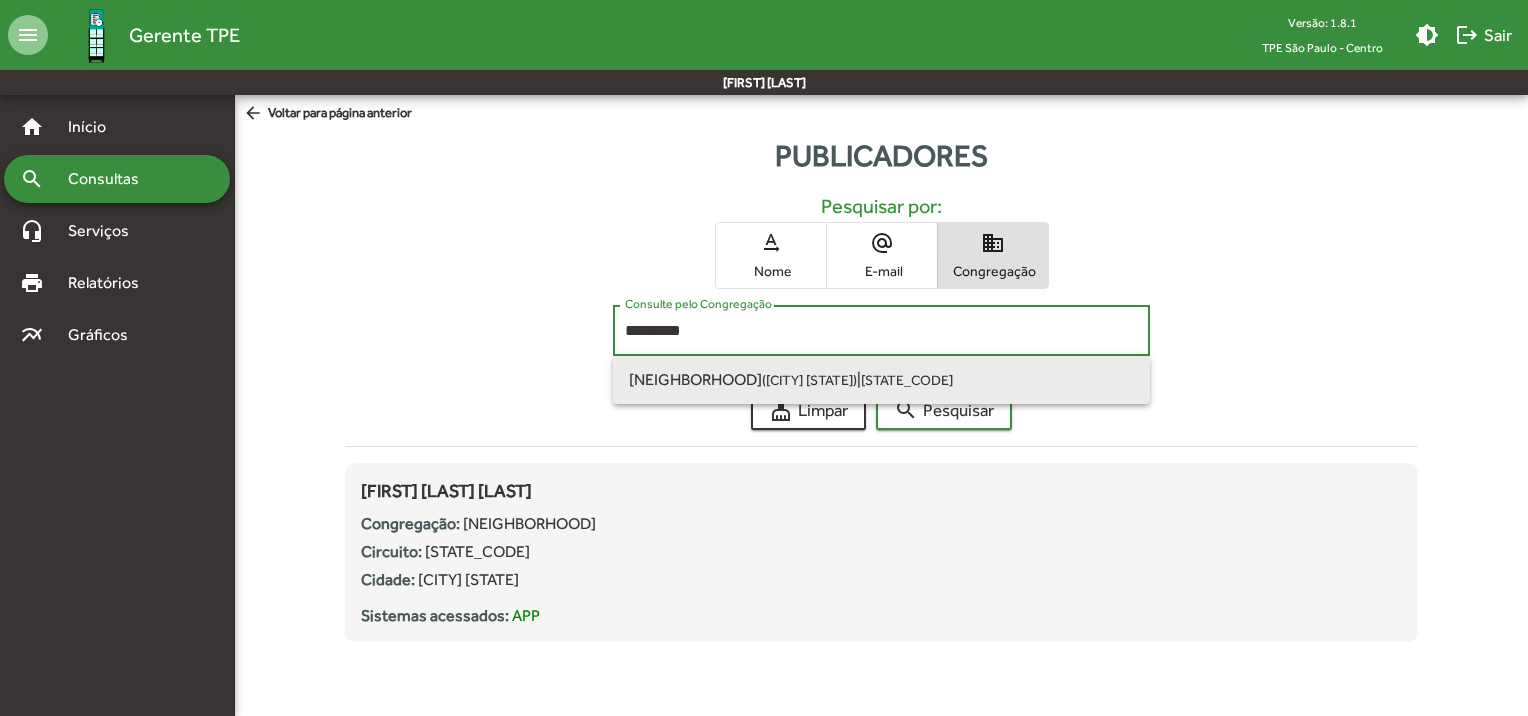 click on "Nova Santana  (São Paulo SP)  |  SP-082" at bounding box center (881, 380) 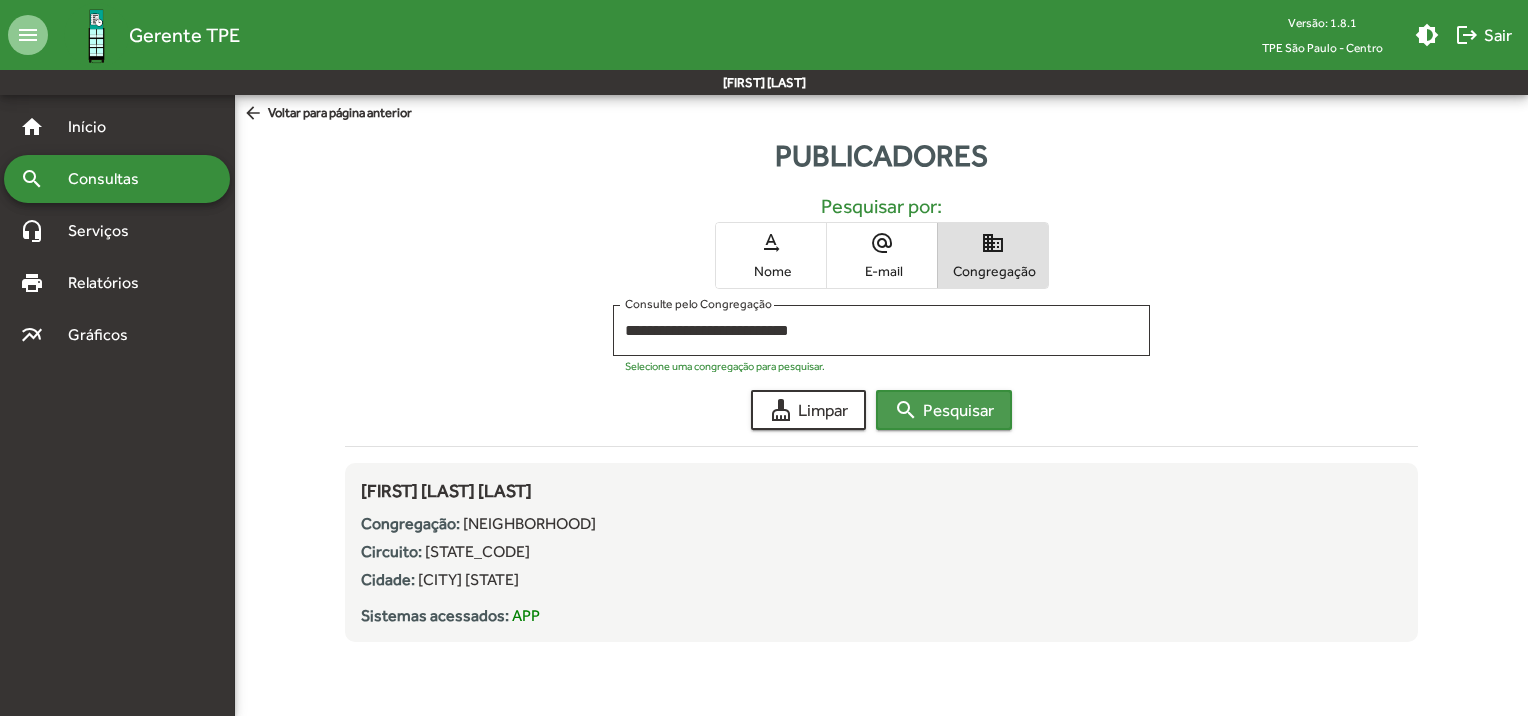 click on "search  Pesquisar" 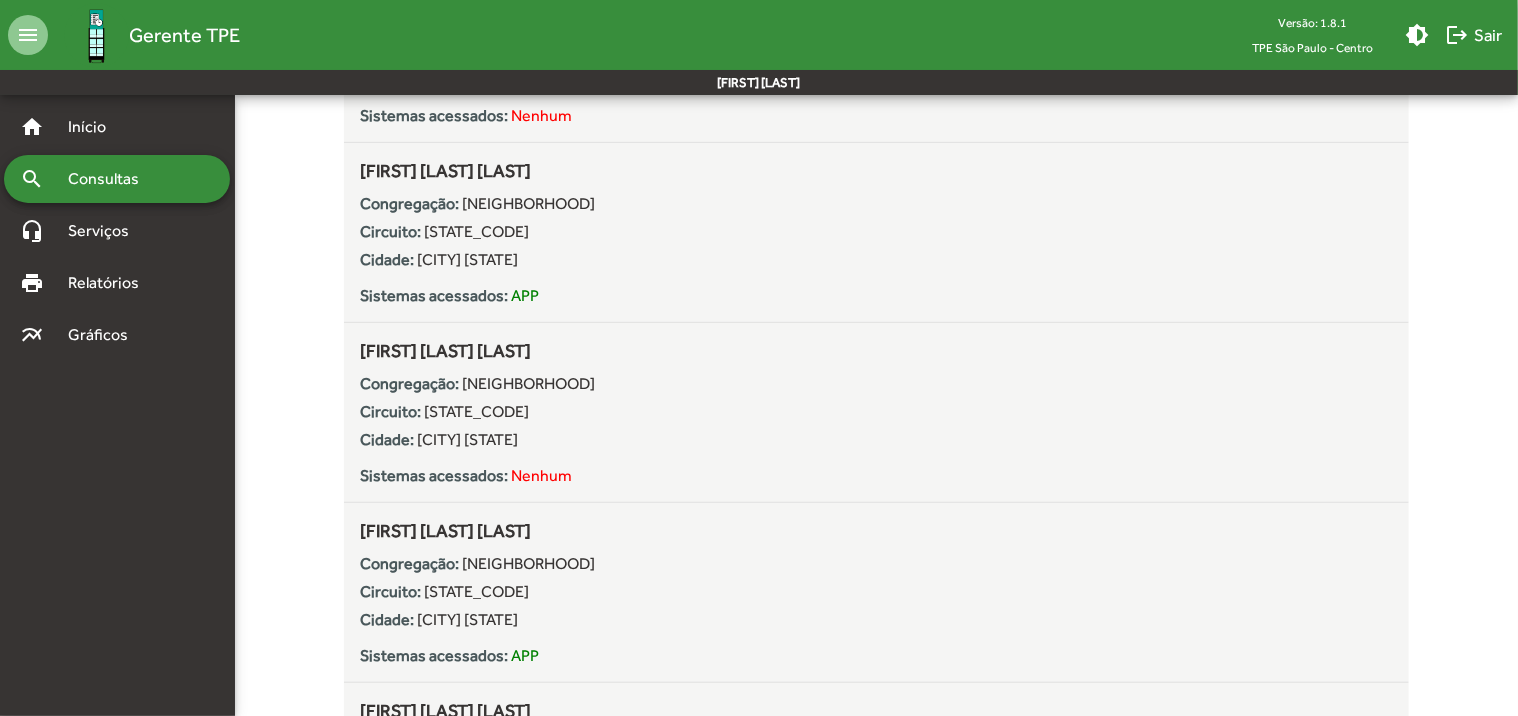 scroll, scrollTop: 600, scrollLeft: 0, axis: vertical 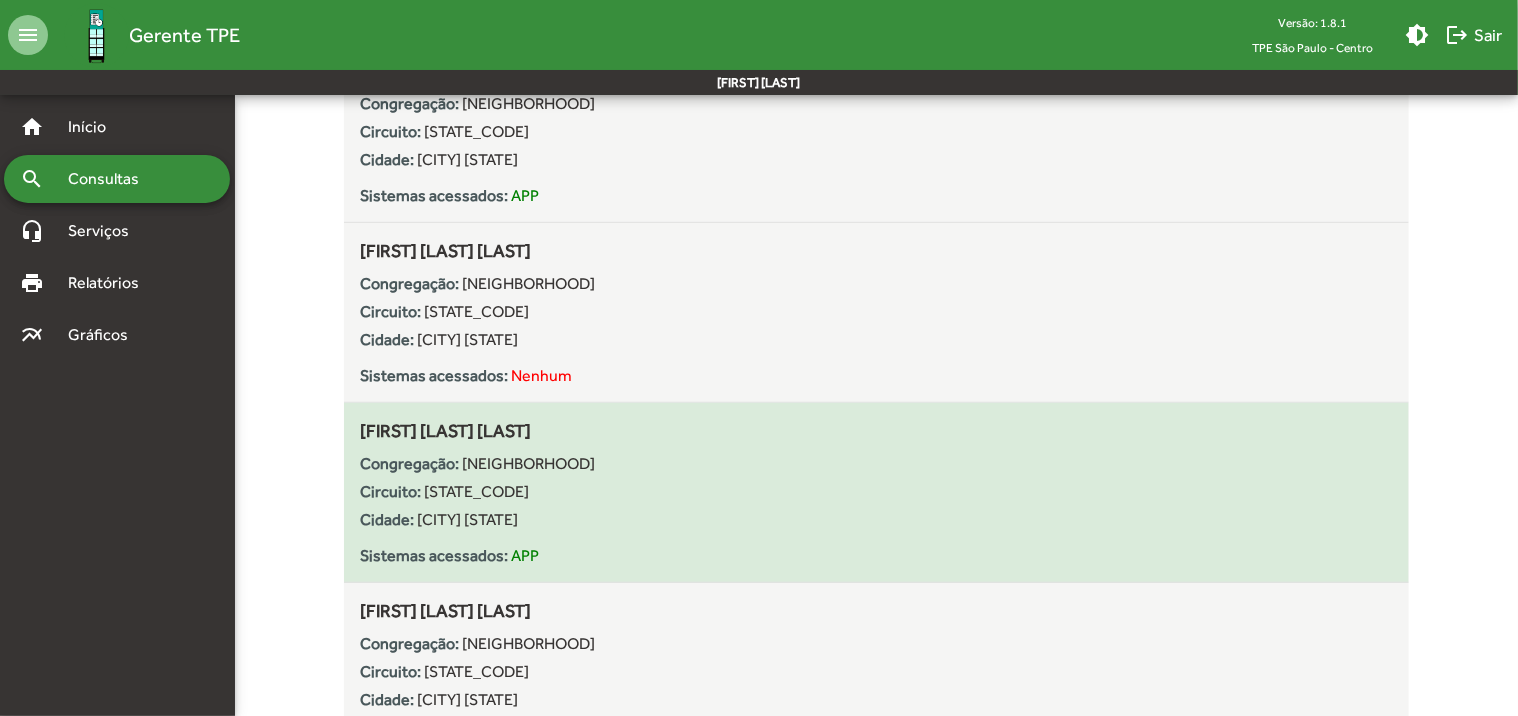 drag, startPoint x: 359, startPoint y: 426, endPoint x: 586, endPoint y: 428, distance: 227.0088 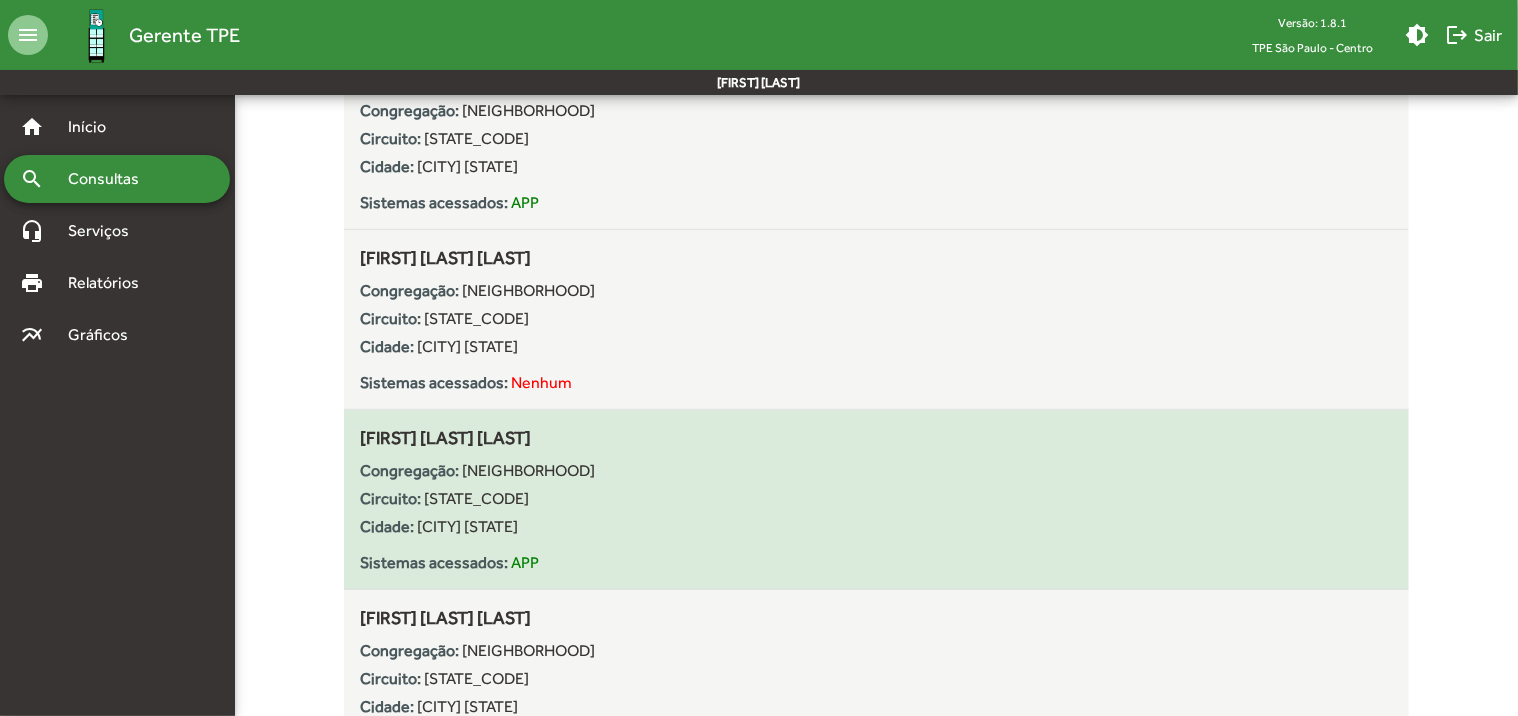 scroll, scrollTop: 0, scrollLeft: 0, axis: both 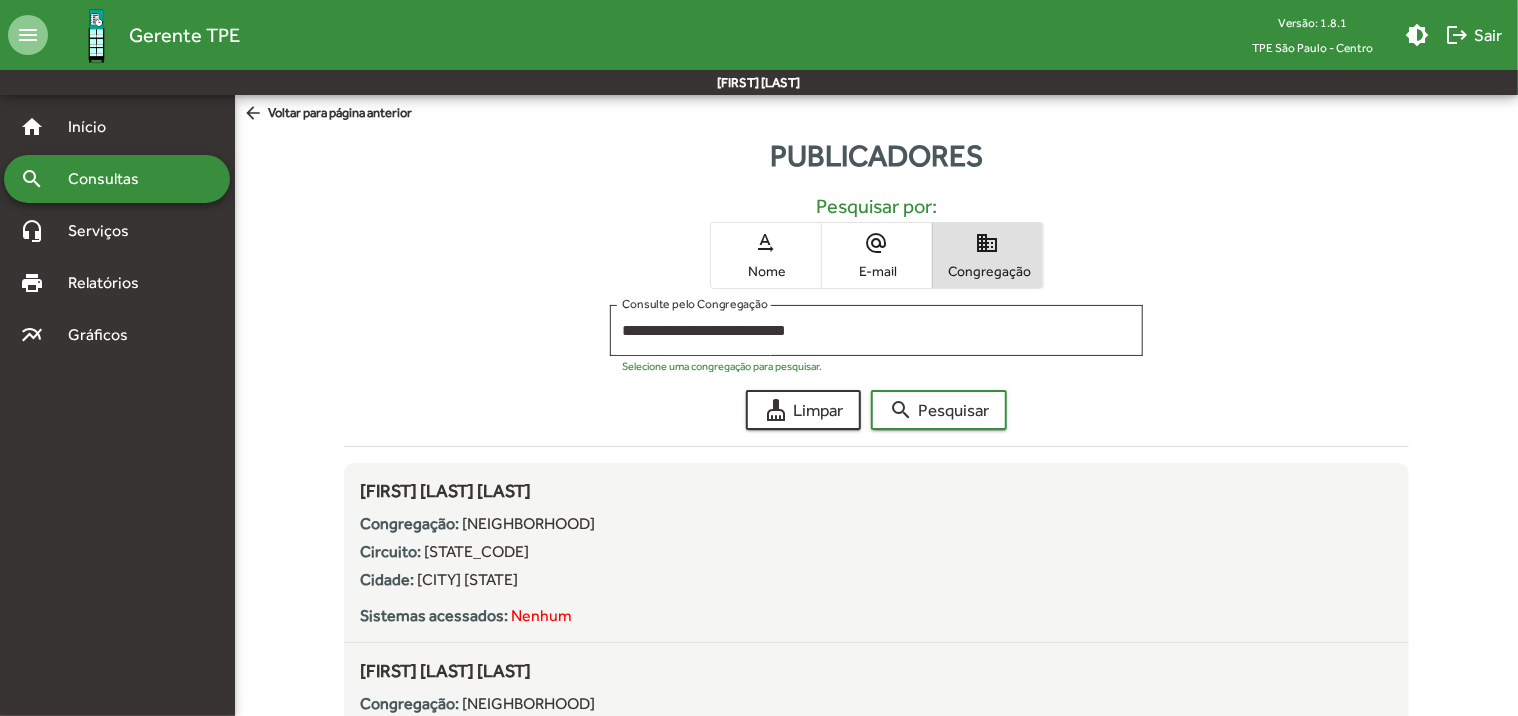click on "text_rotation_none Nome" at bounding box center (766, 255) 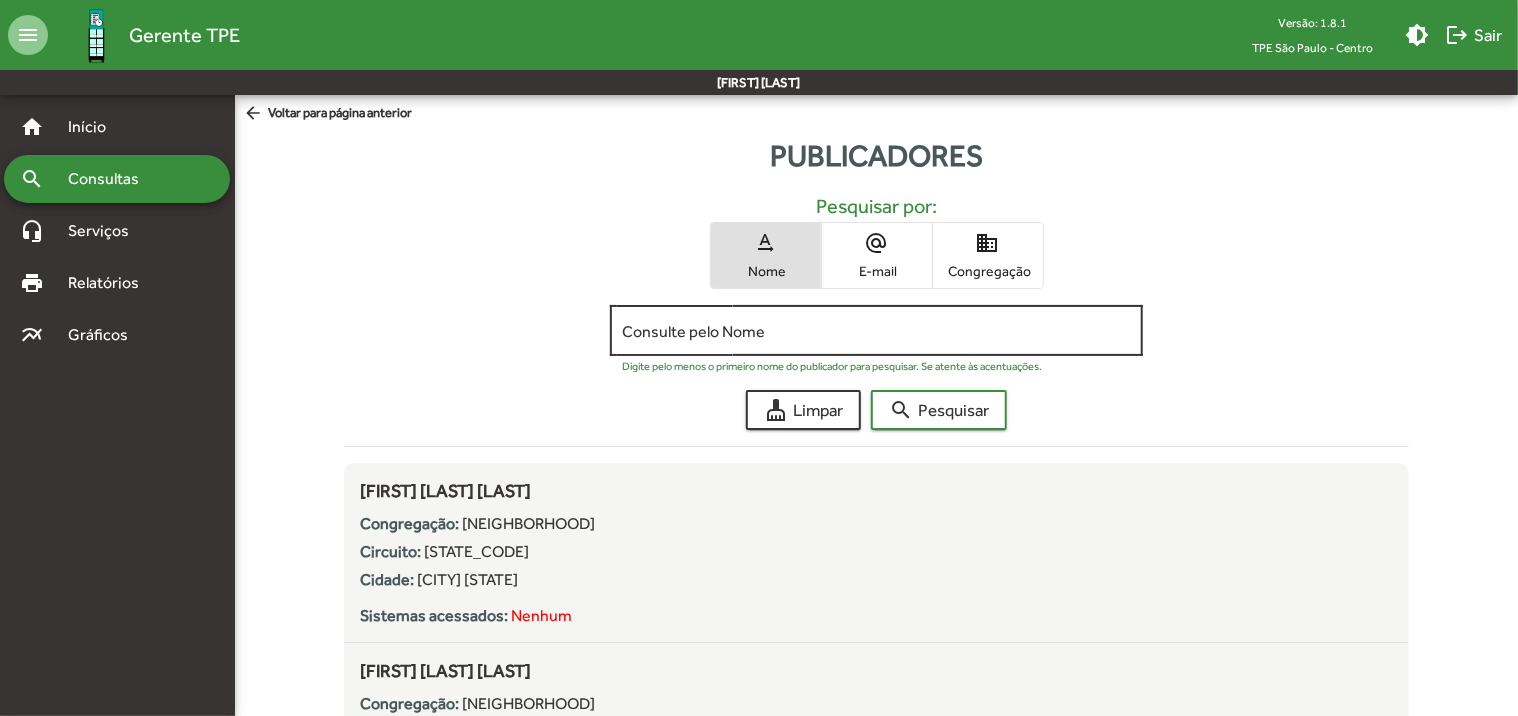 click on "Consulte pelo Nome" at bounding box center [876, 331] 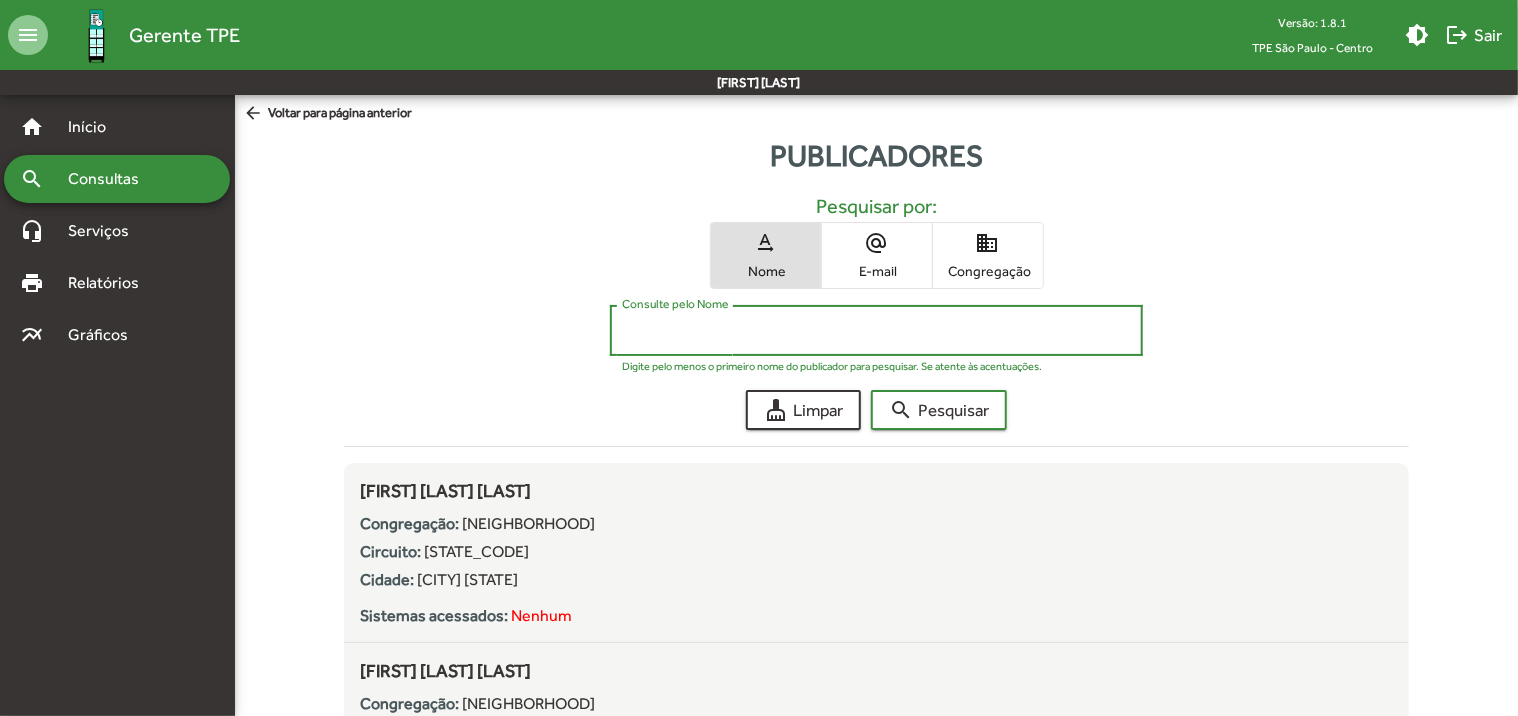 paste on "**********" 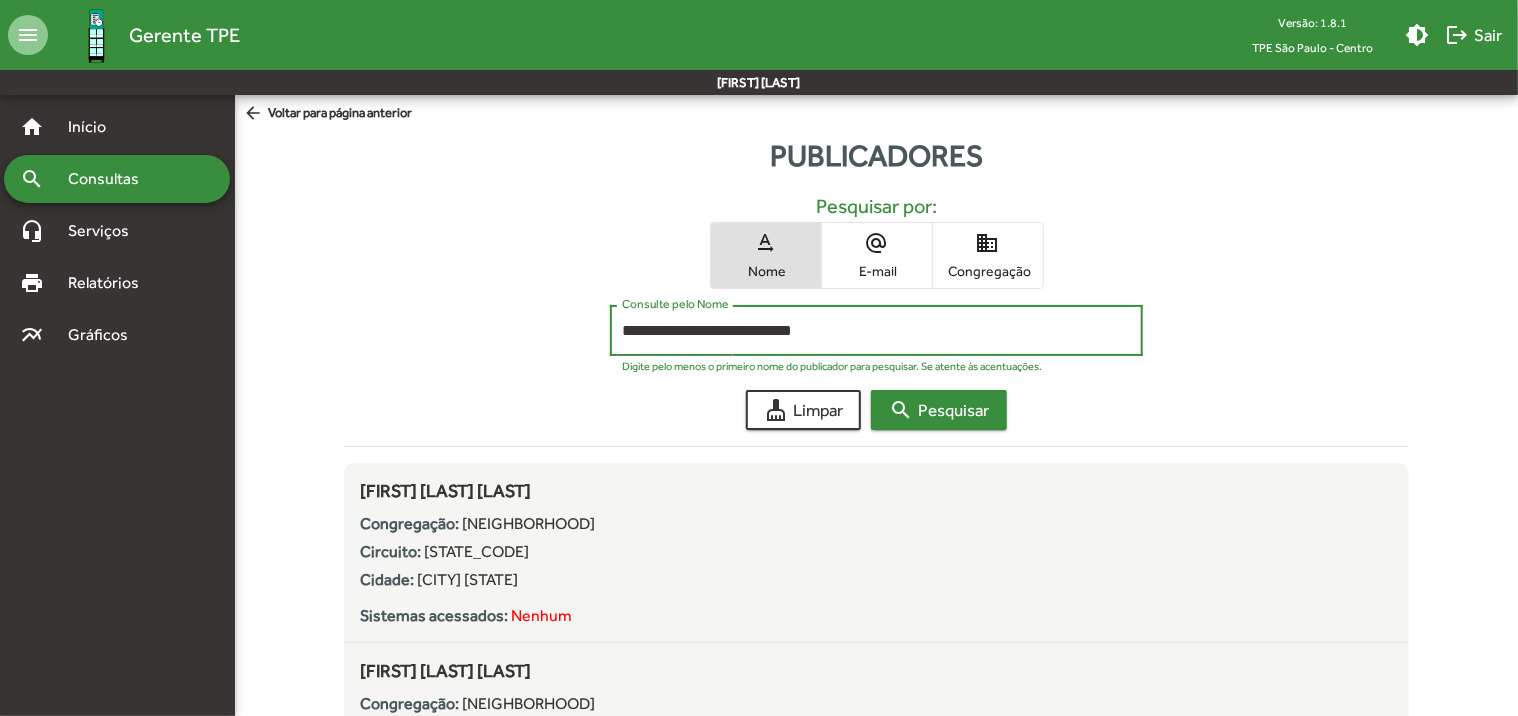 type on "**********" 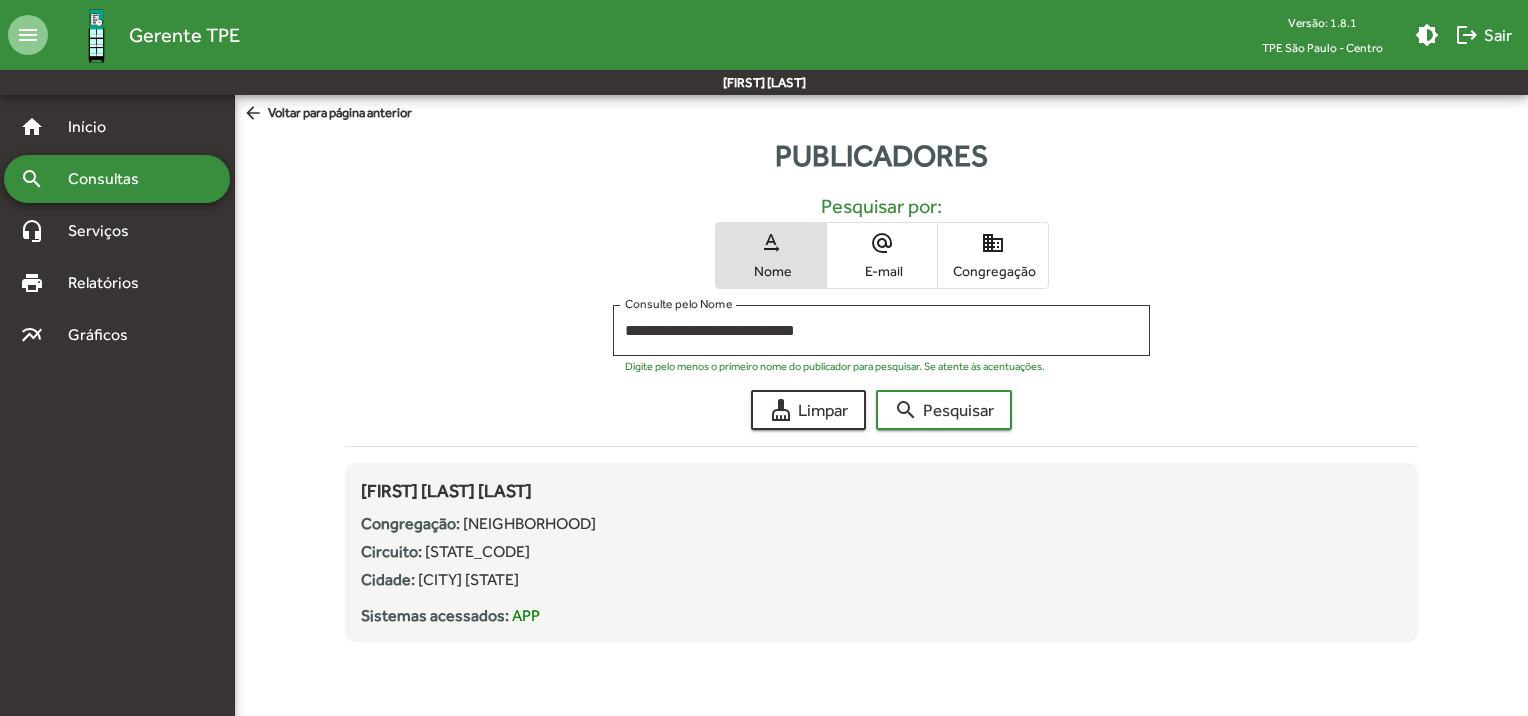 click on "Congregação" at bounding box center [993, 271] 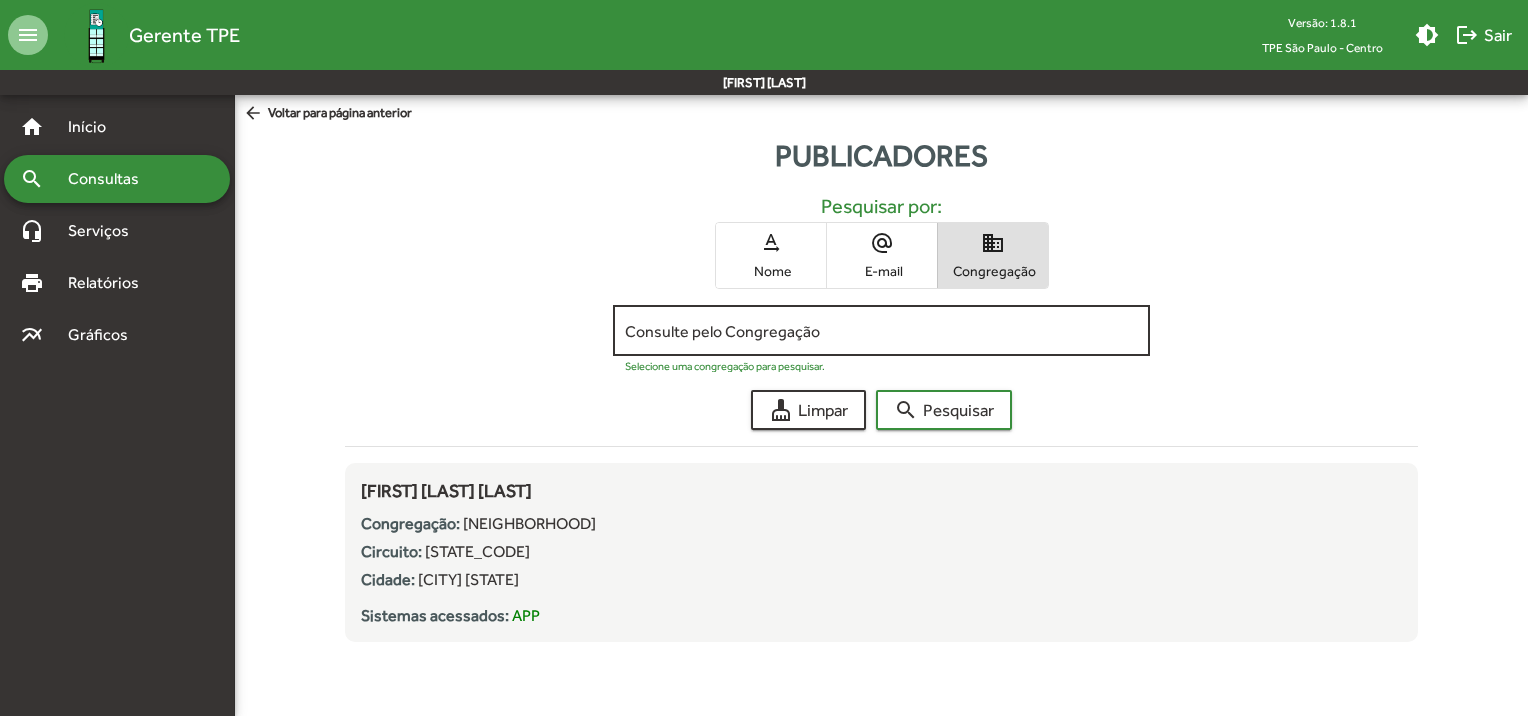 click on "Consulte pelo Congregação" at bounding box center (881, 331) 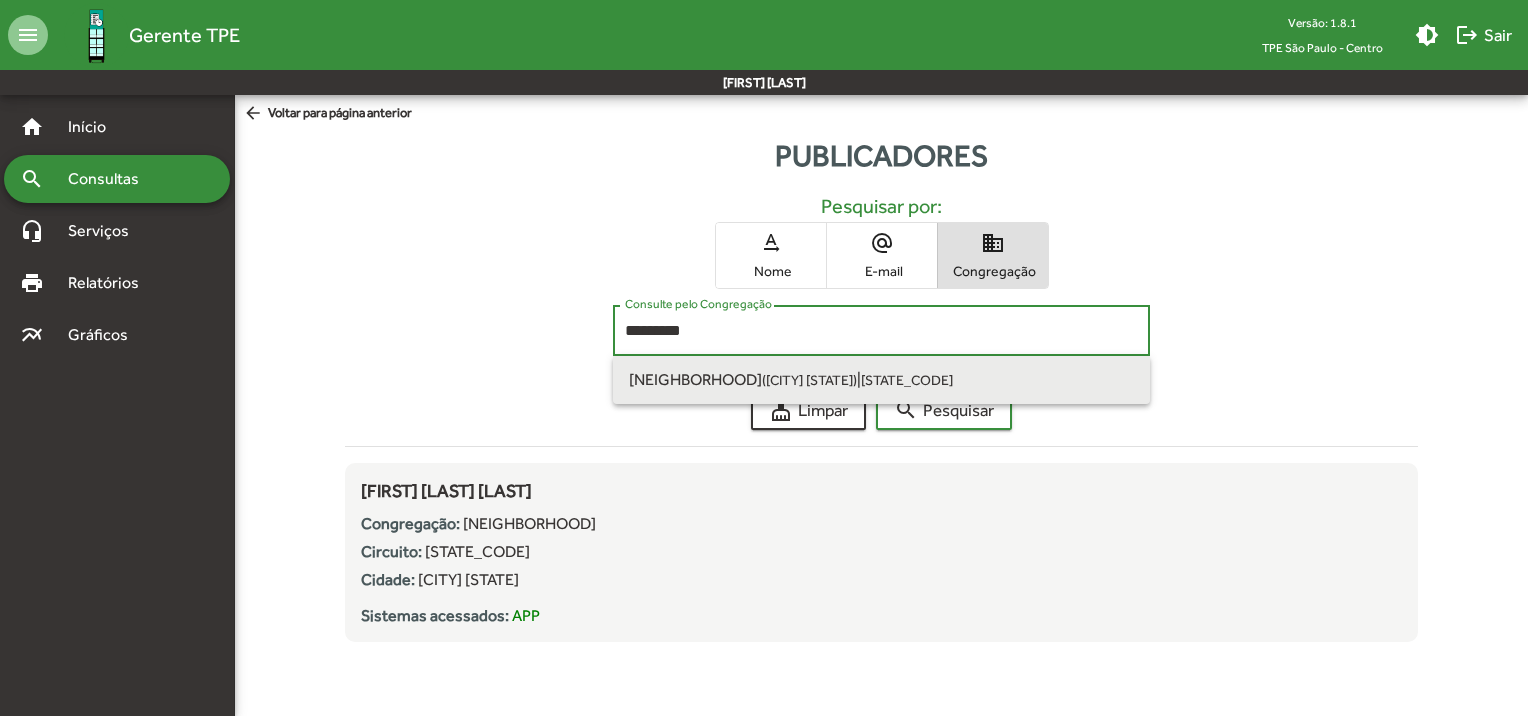click on "Nova Santana  (São Paulo SP)" at bounding box center [743, 379] 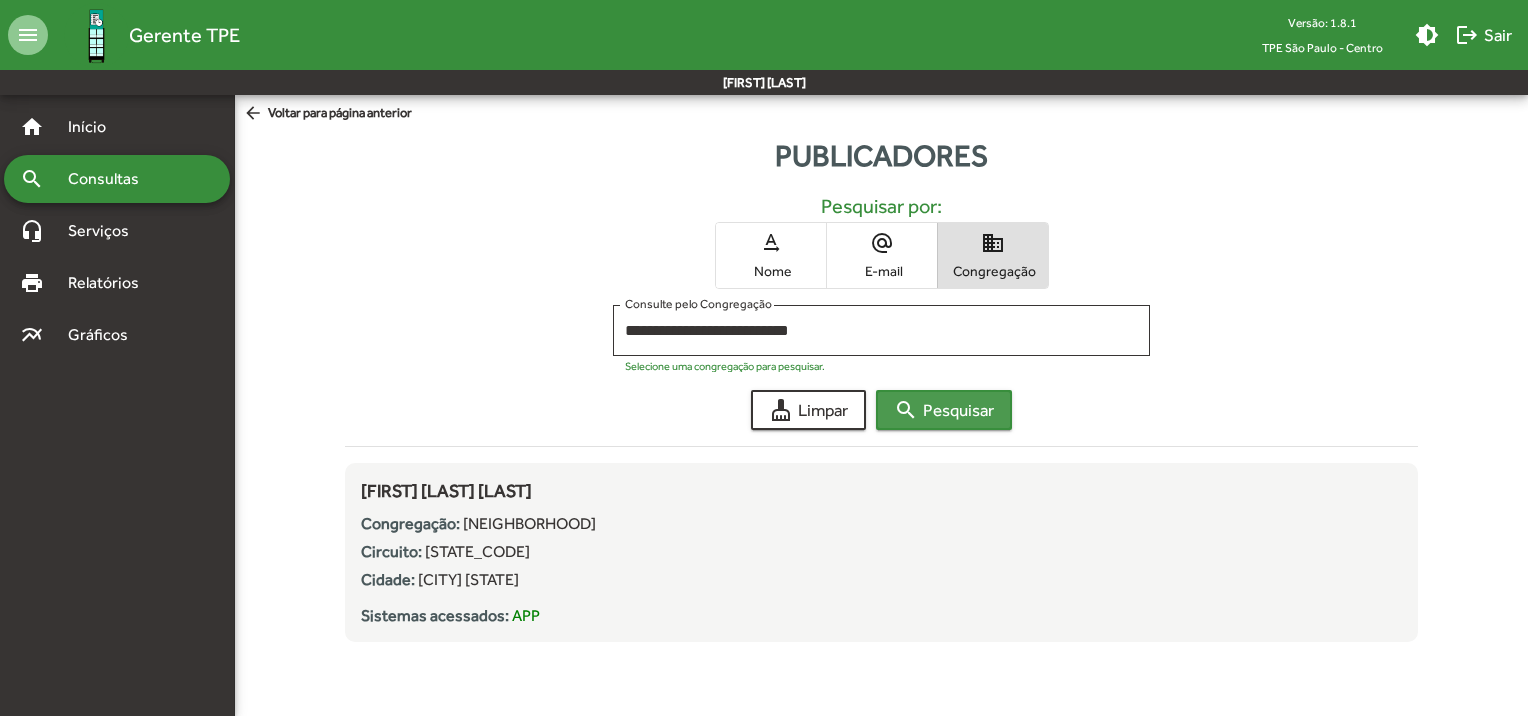 click on "search  Pesquisar" 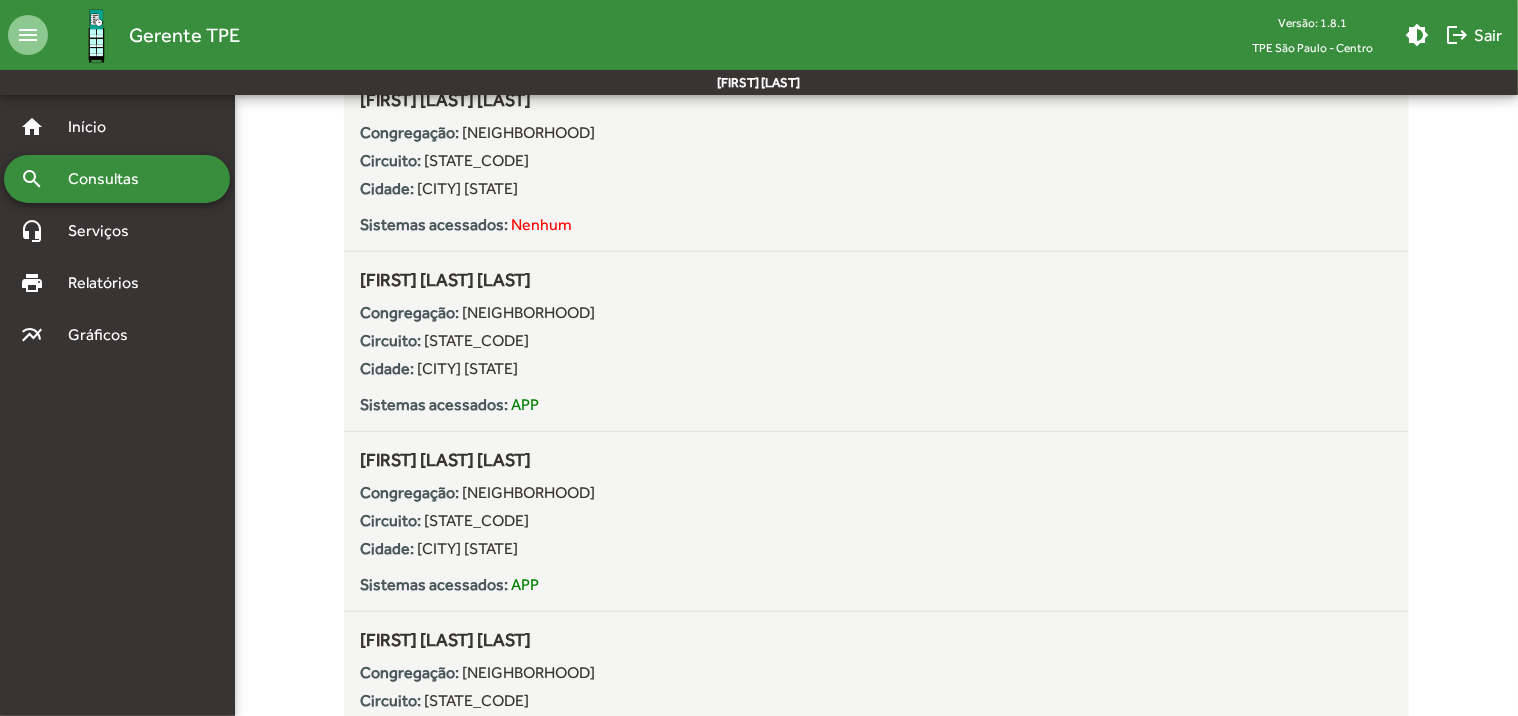 scroll, scrollTop: 800, scrollLeft: 0, axis: vertical 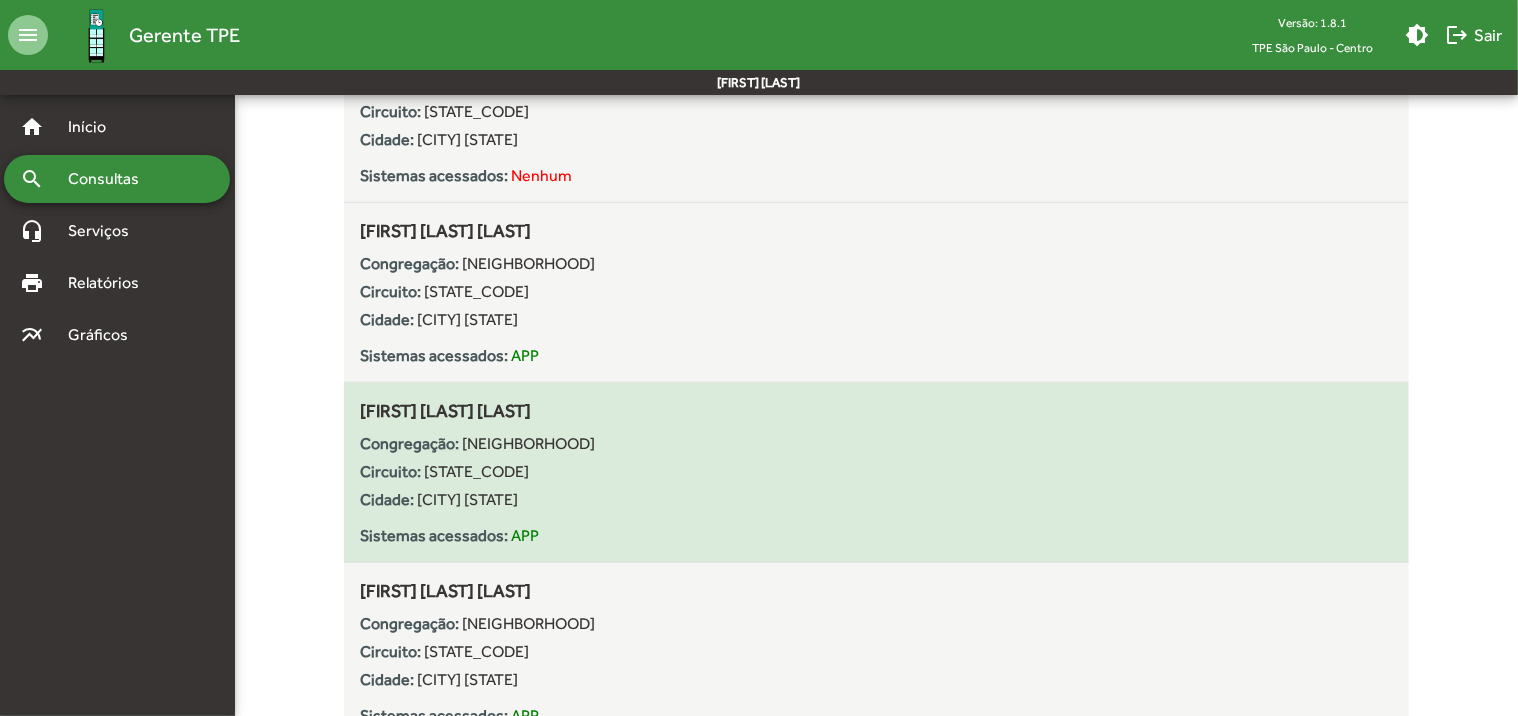 drag, startPoint x: 360, startPoint y: 407, endPoint x: 600, endPoint y: 405, distance: 240.00833 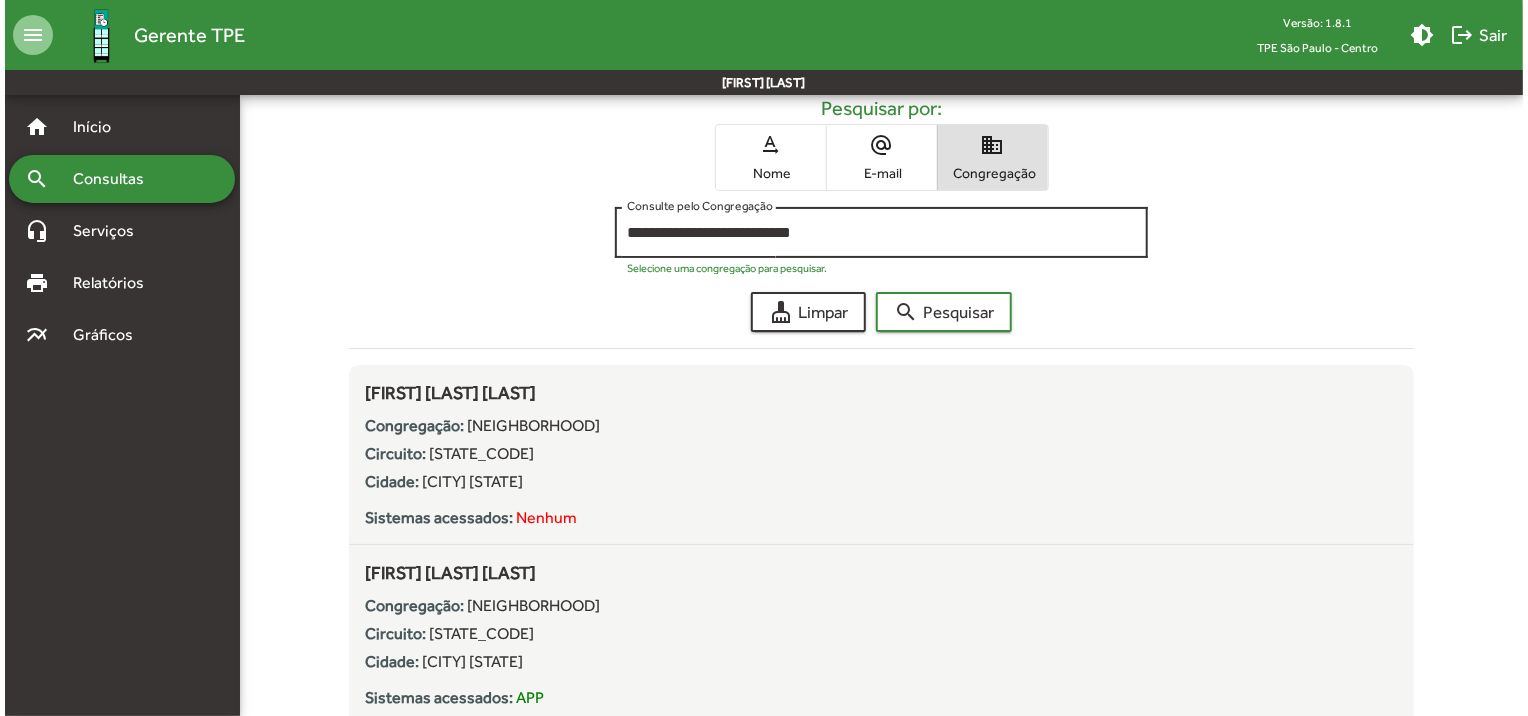 scroll, scrollTop: 0, scrollLeft: 0, axis: both 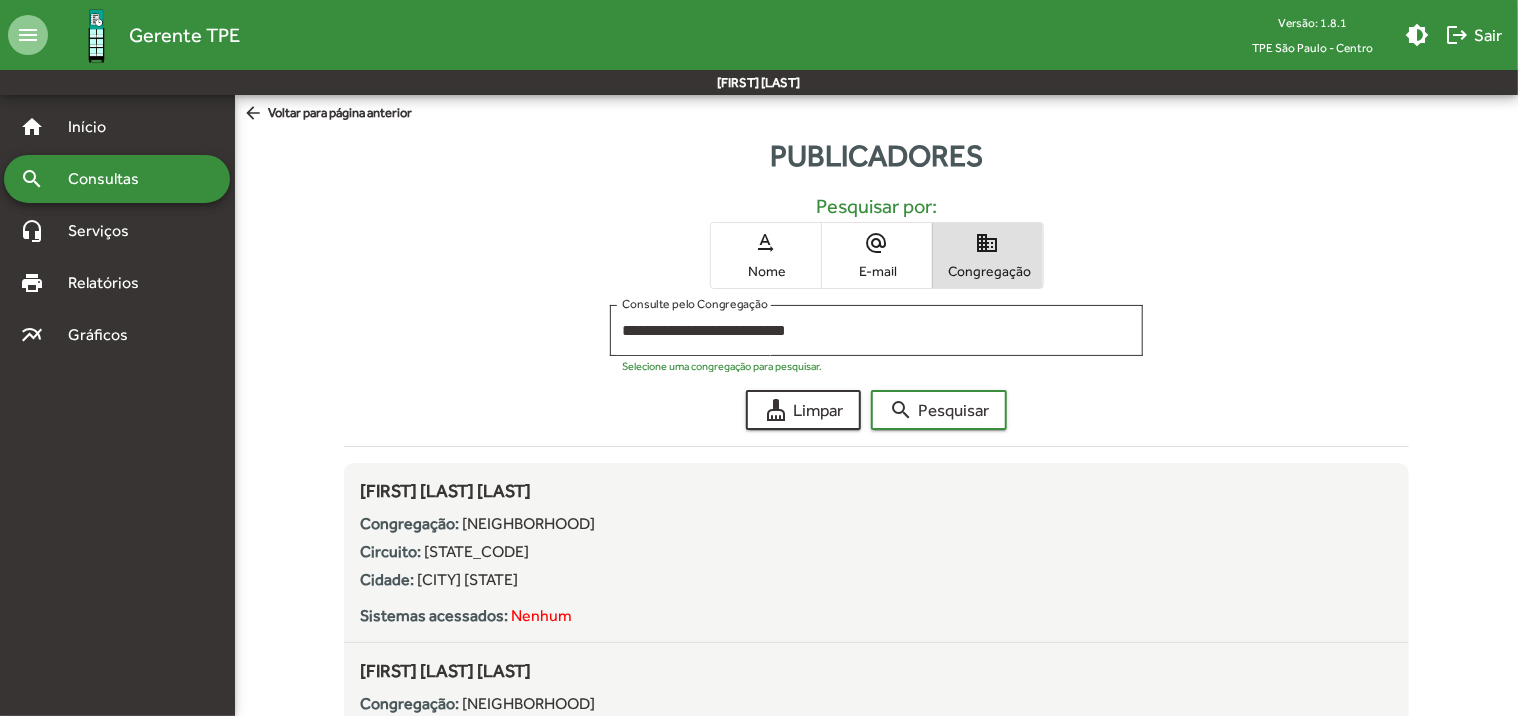 click on "Nome" at bounding box center [766, 271] 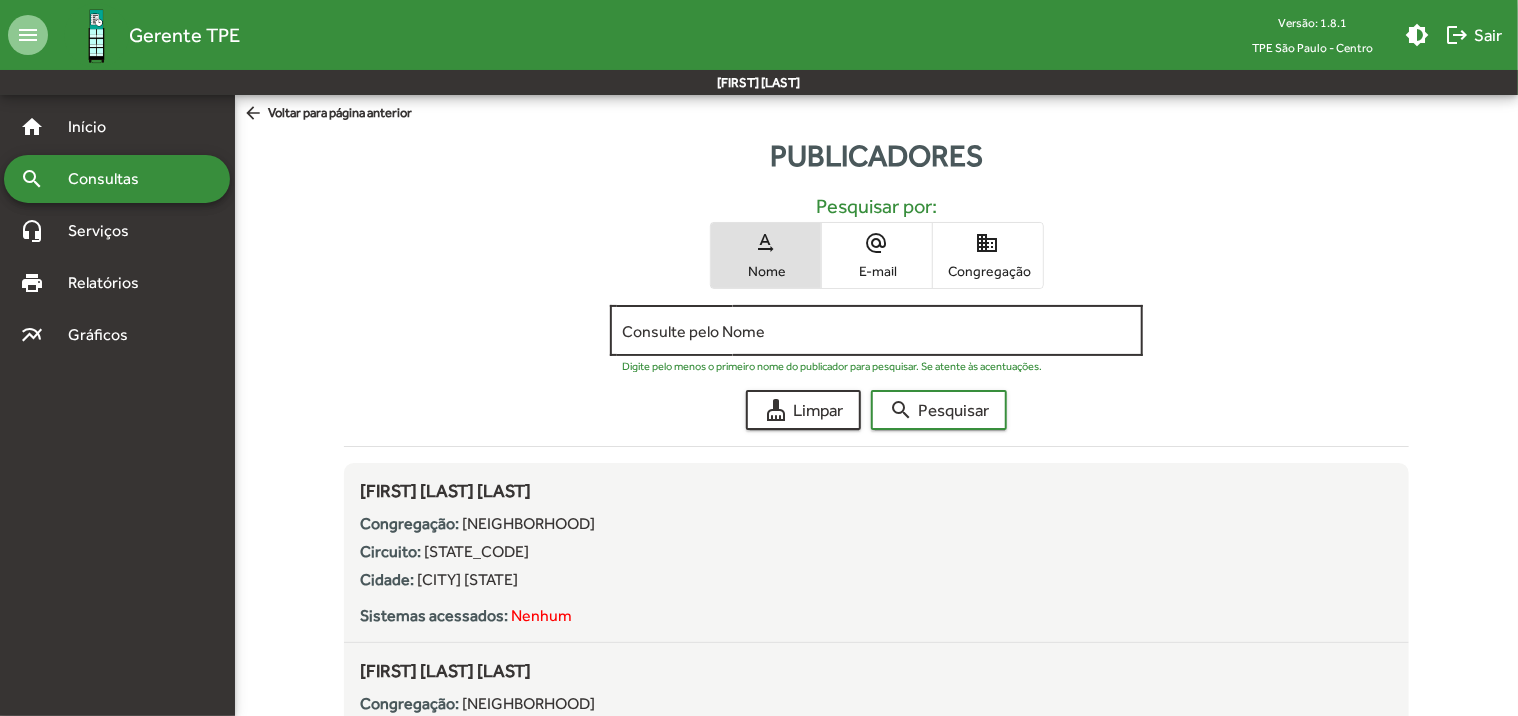 click on "Consulte pelo Nome" 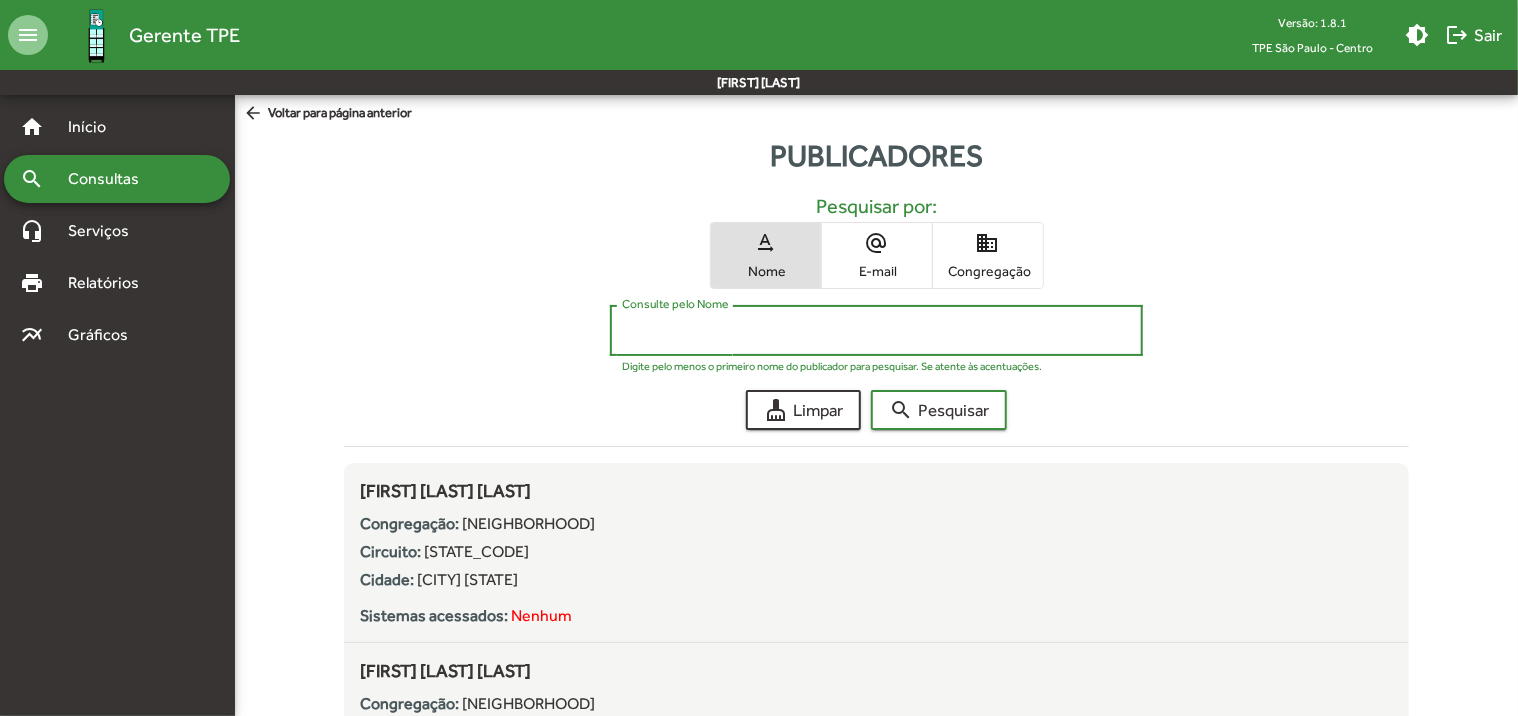 paste on "**********" 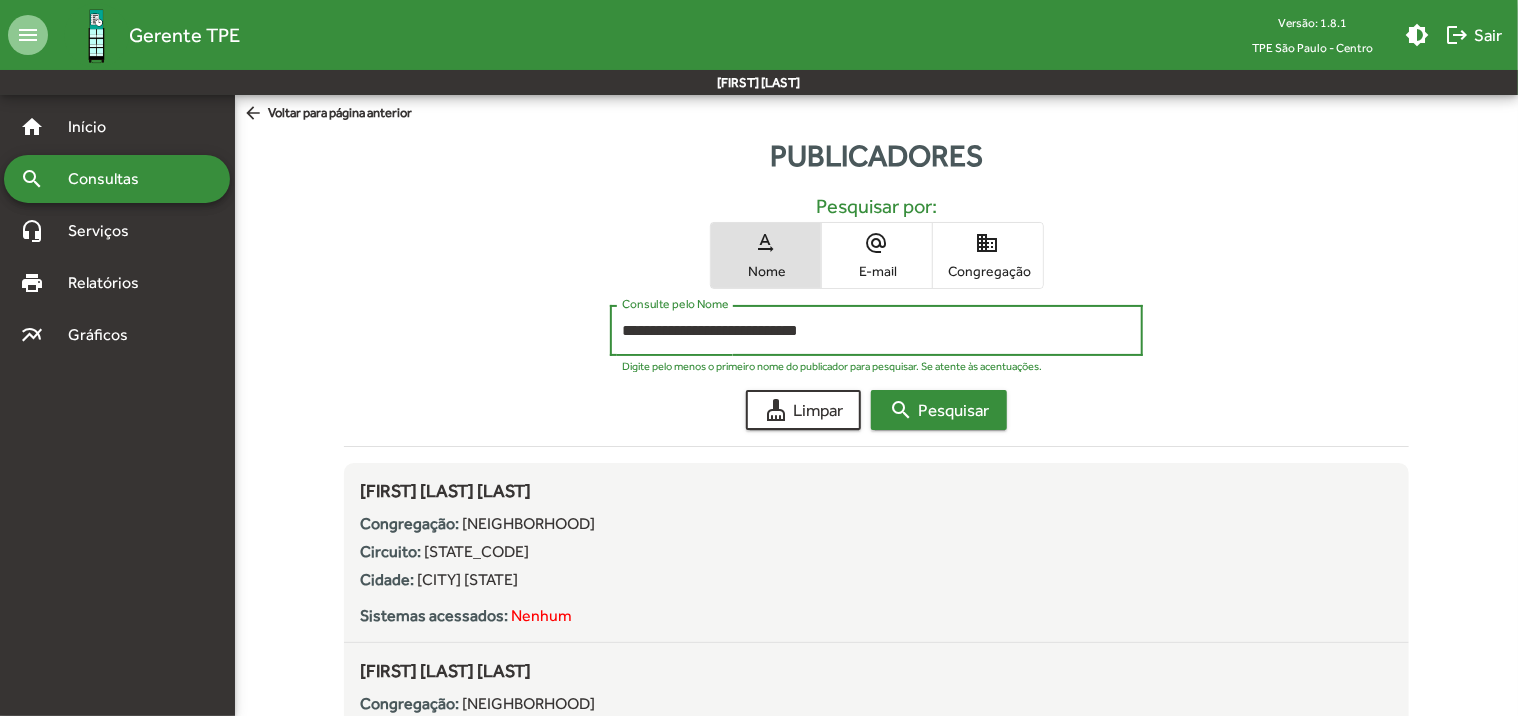 type on "**********" 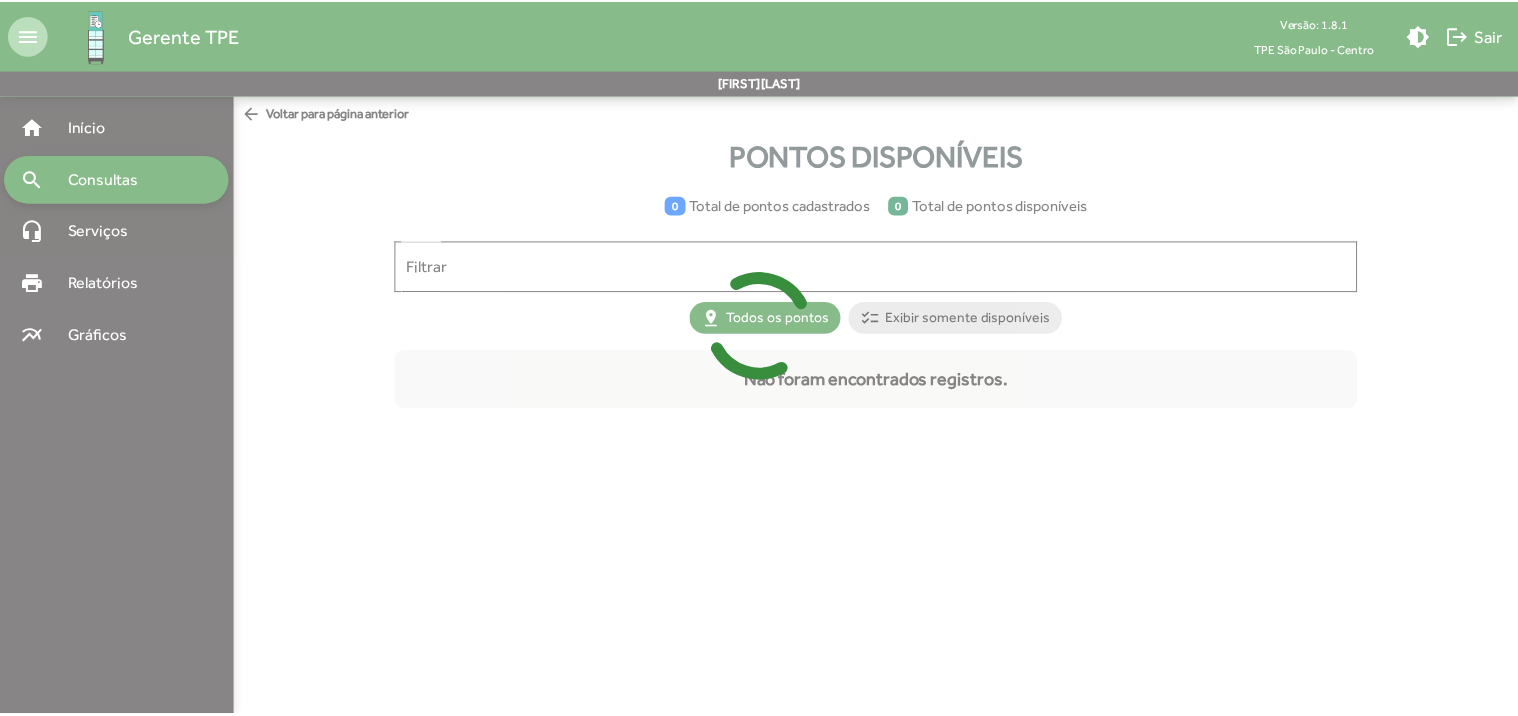 scroll, scrollTop: 0, scrollLeft: 0, axis: both 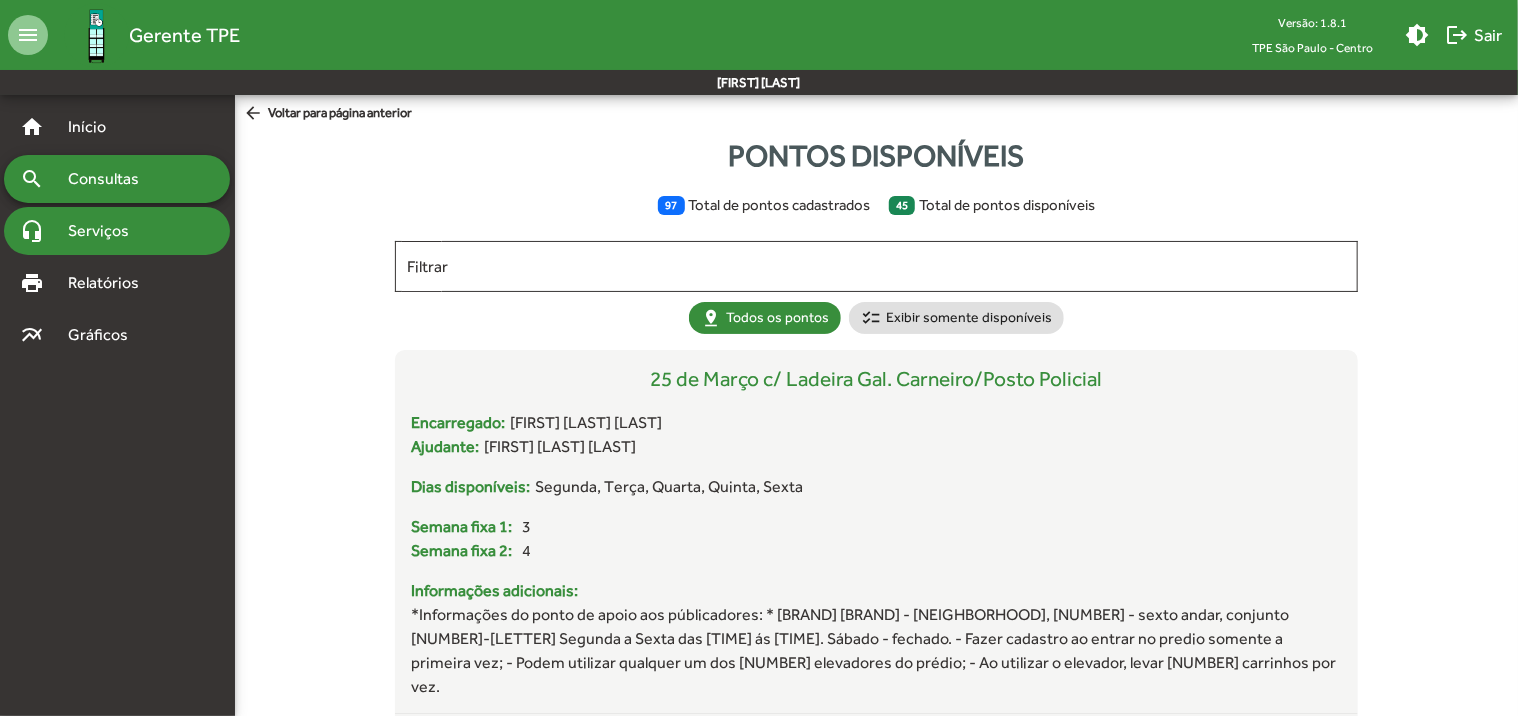 click on "Serviços" at bounding box center [106, 231] 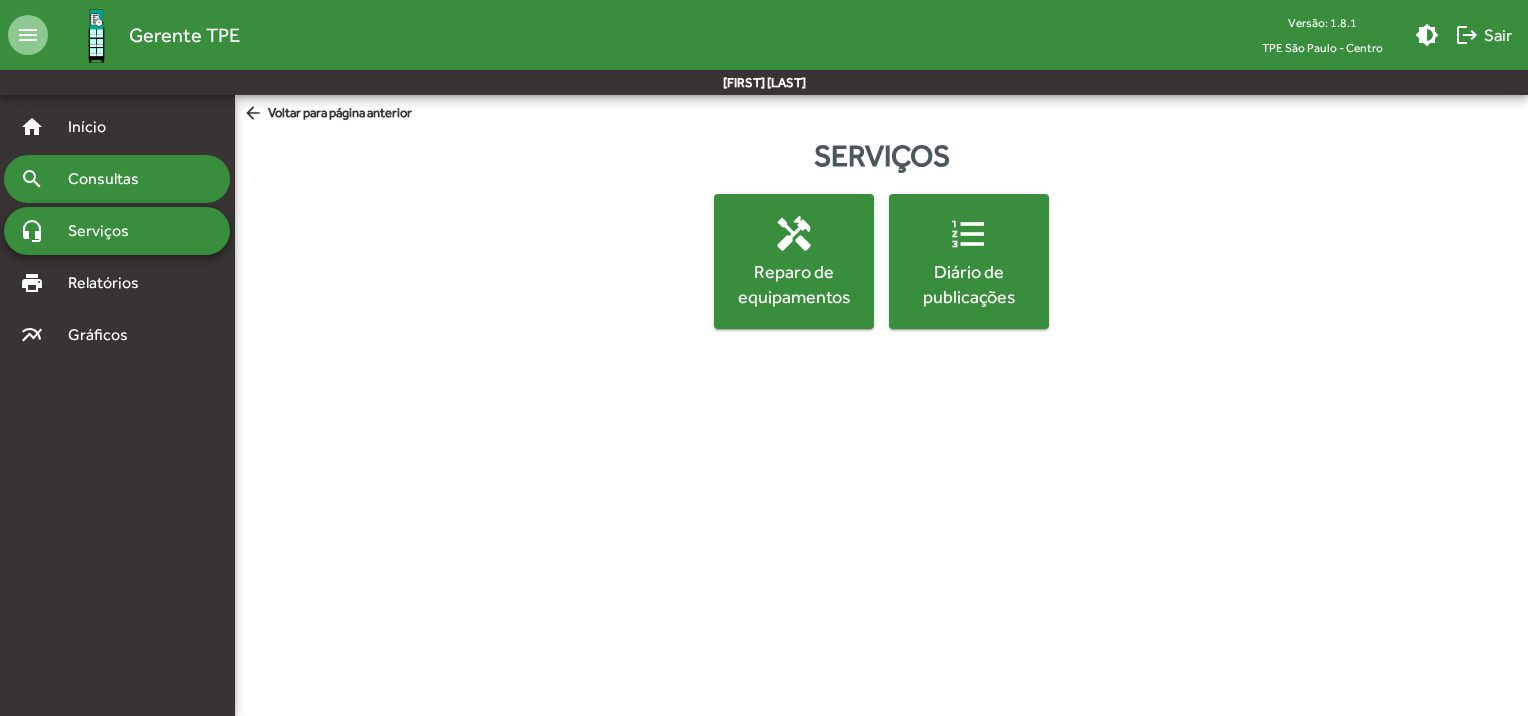 click on "search Consultas" at bounding box center [117, 179] 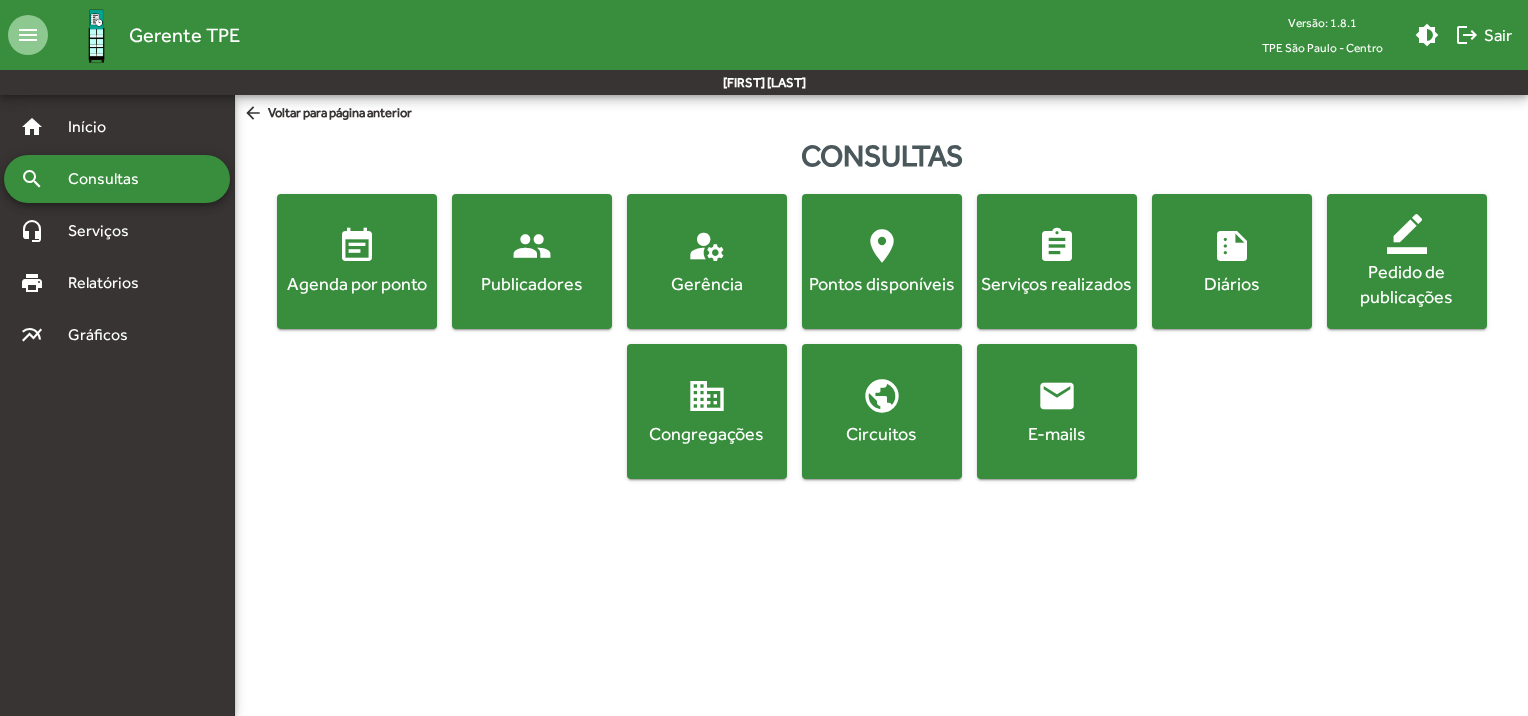 click on "people  Publicadores" 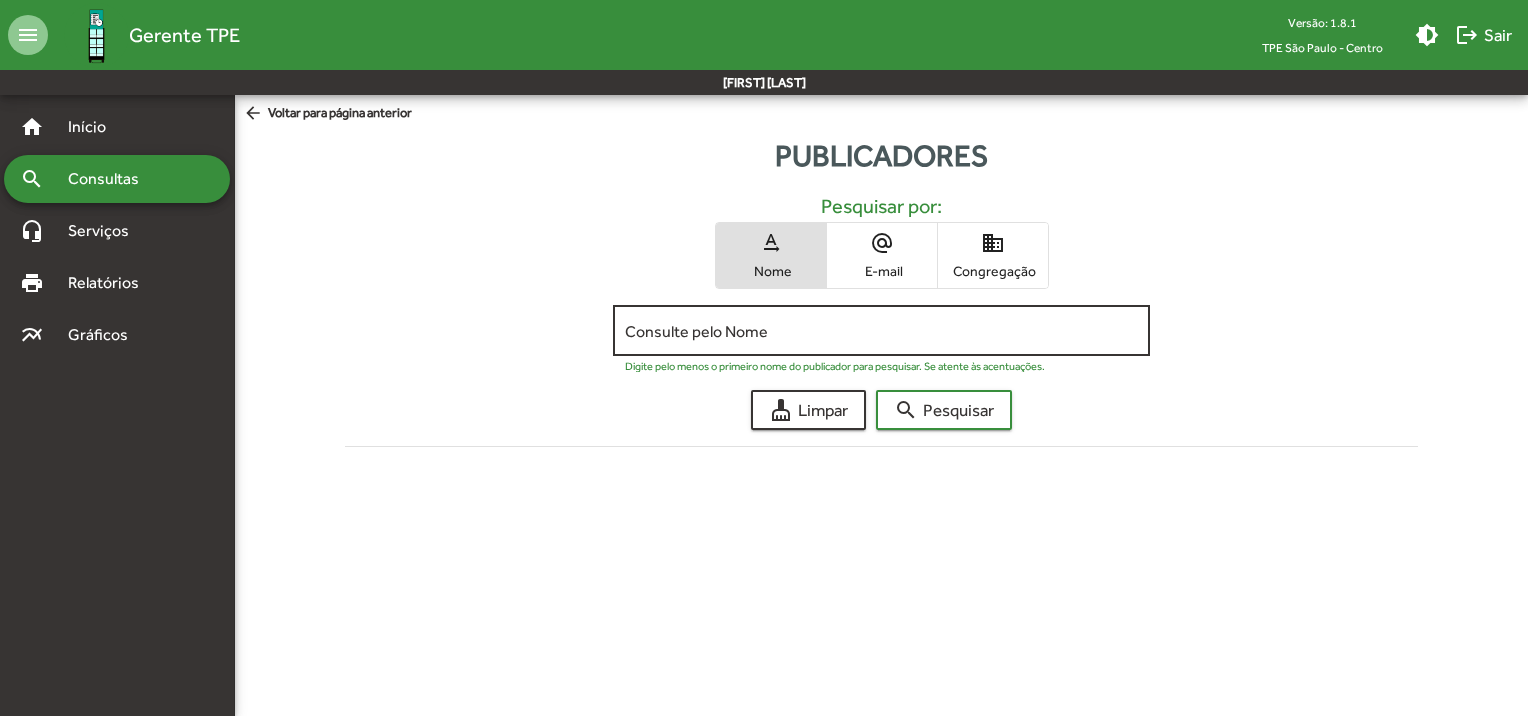 click on "Consulte pelo Nome" at bounding box center [881, 331] 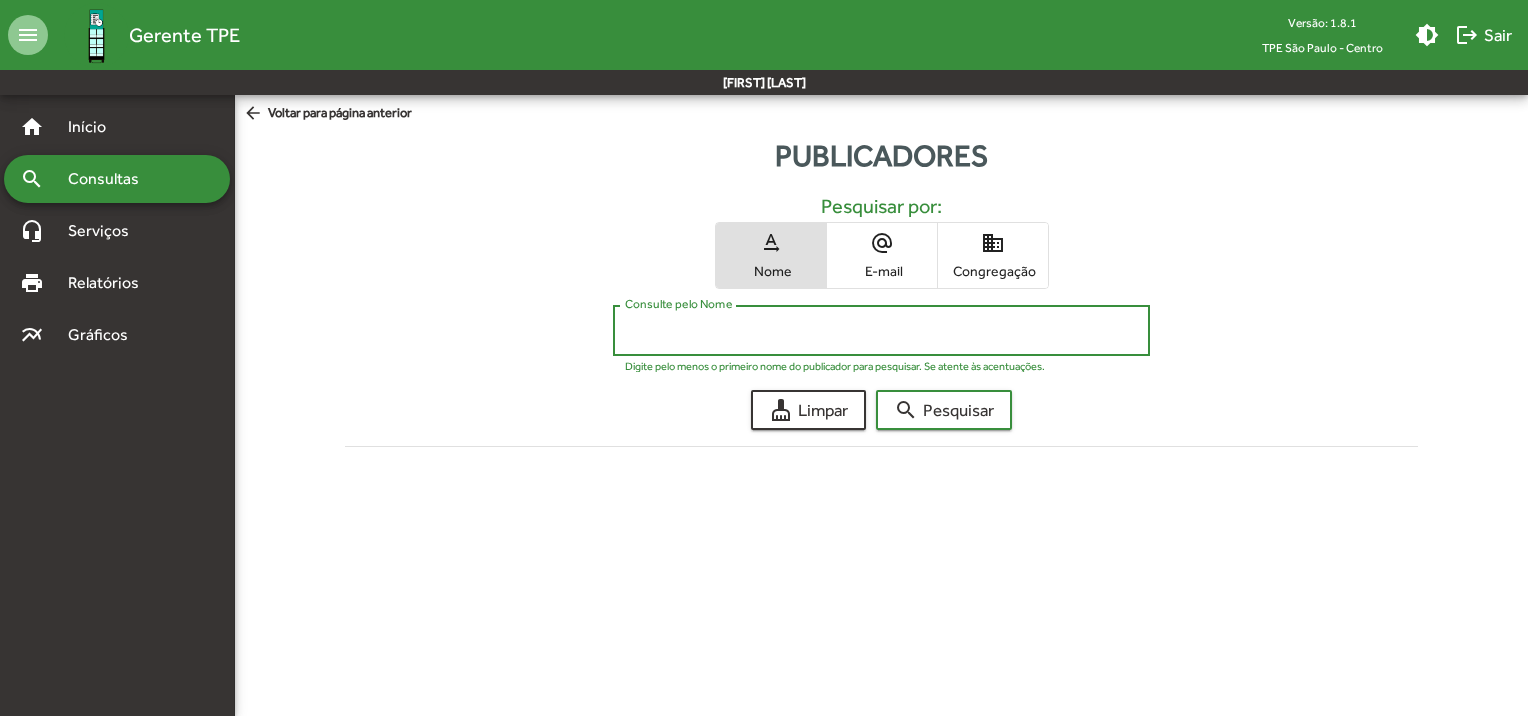 click on "Congregação" at bounding box center [993, 271] 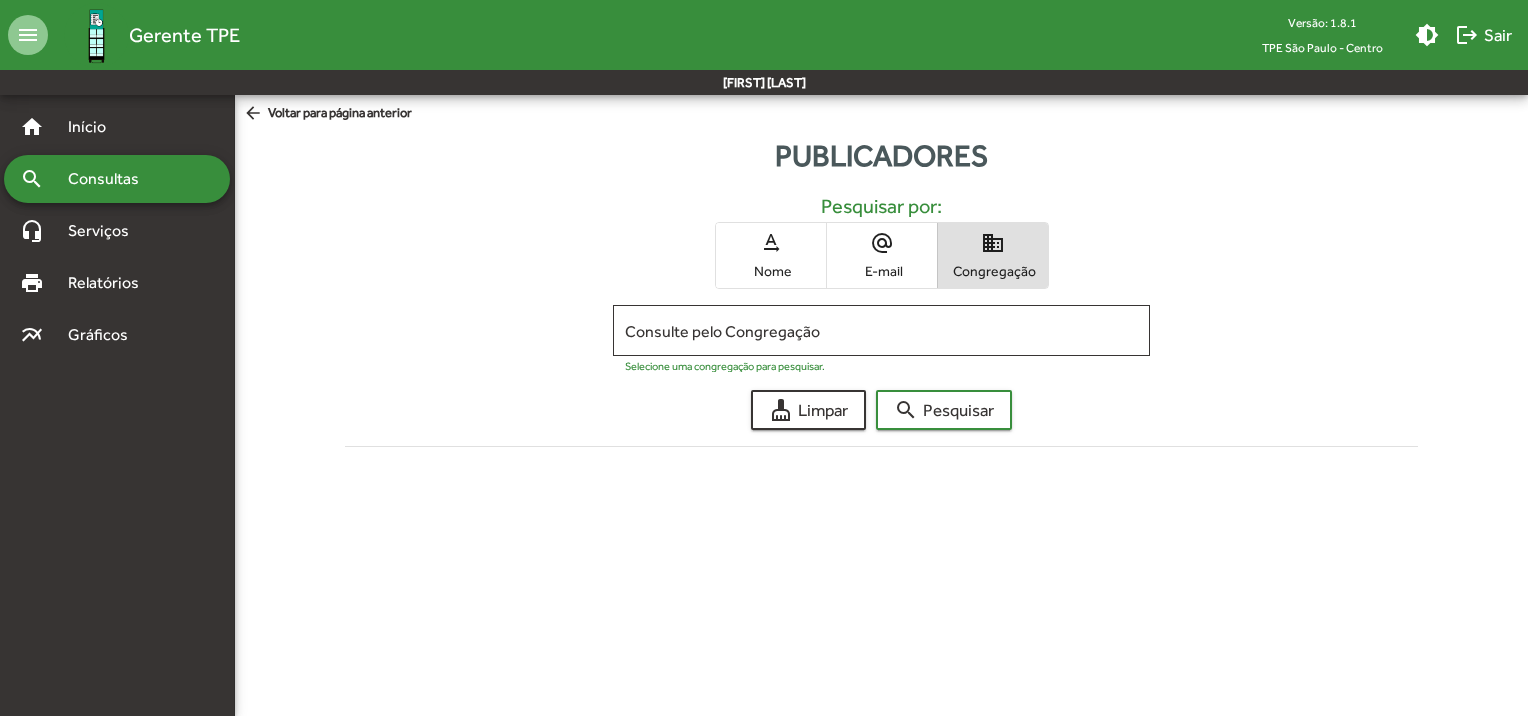 click on "Consulte pelo Congregação" at bounding box center [881, 331] 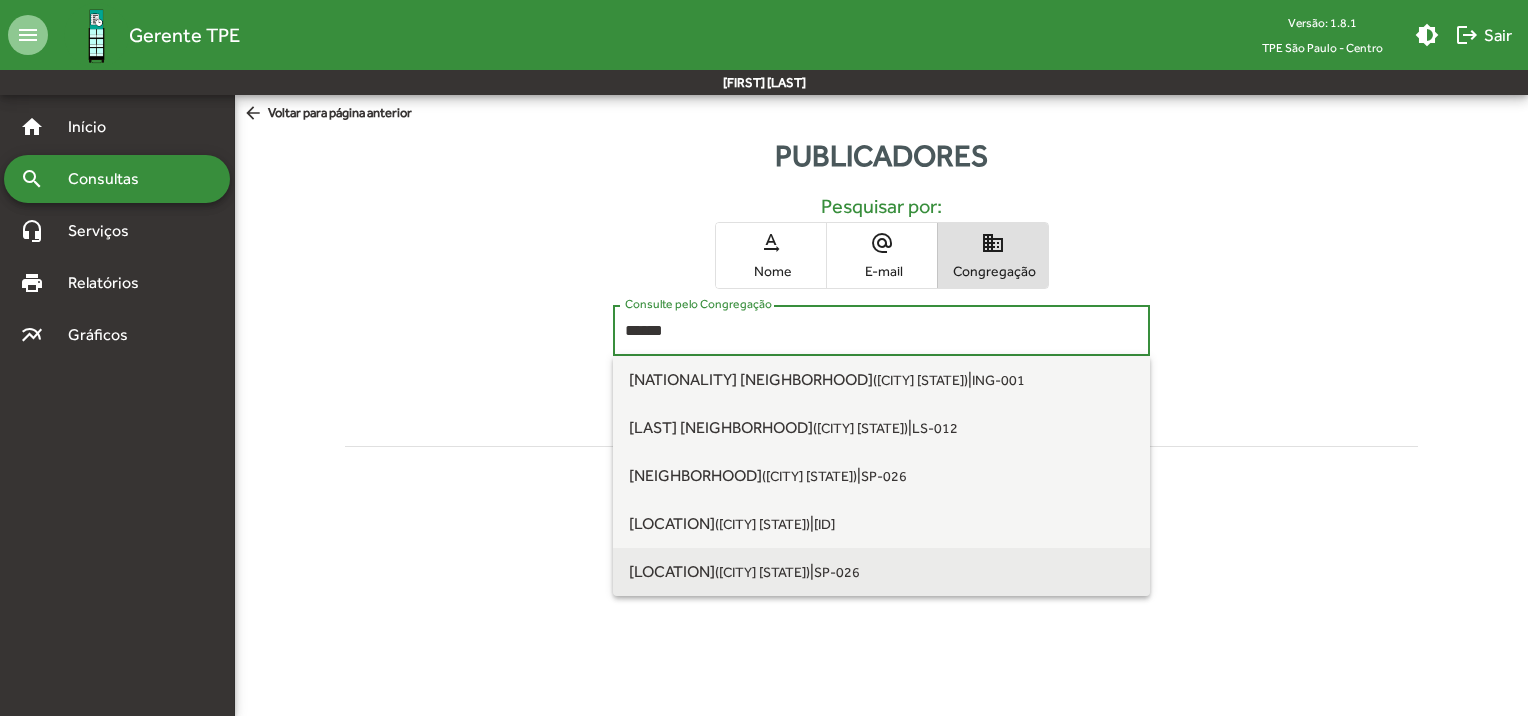 click on "[NEIGHBORHOOD] ([CITY] [STATE]) | [ID]" at bounding box center [881, 572] 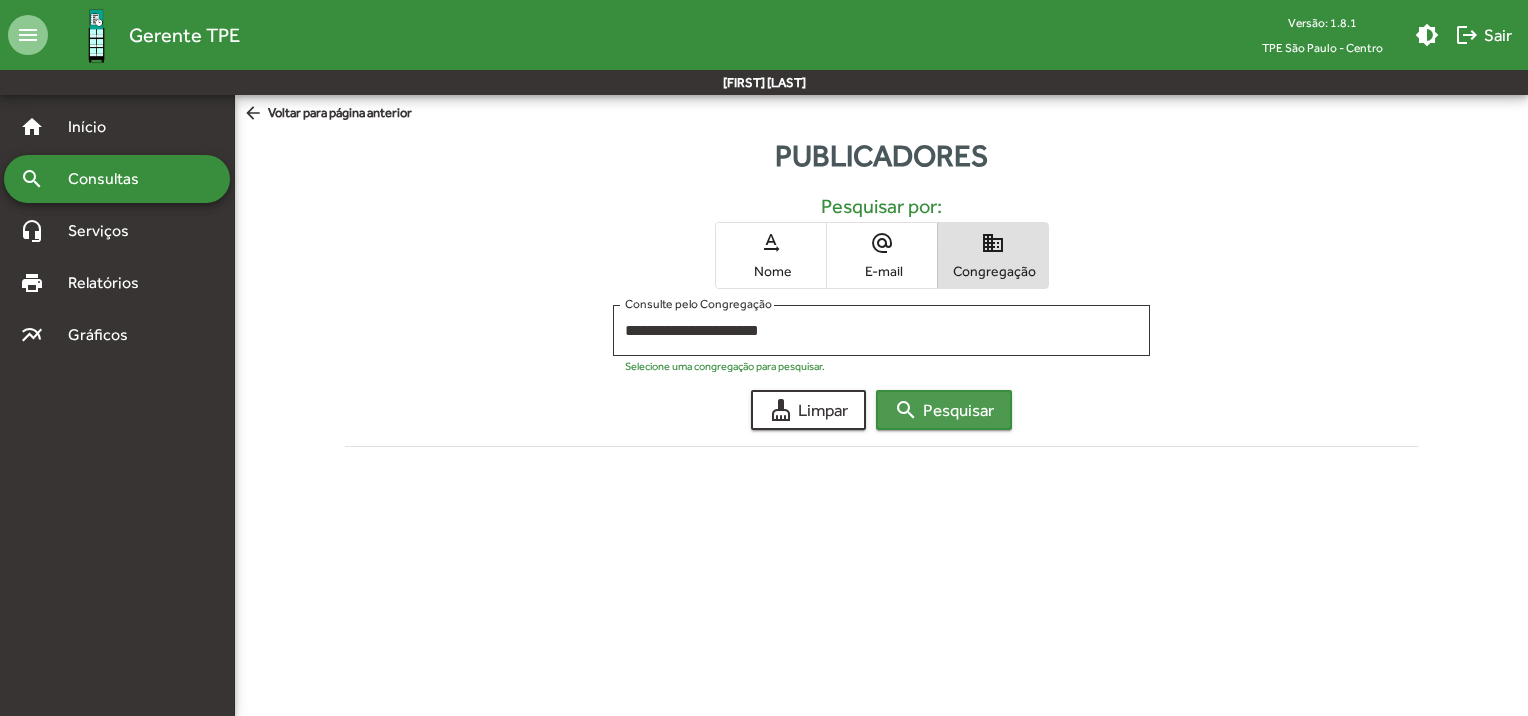 click on "search  Pesquisar" 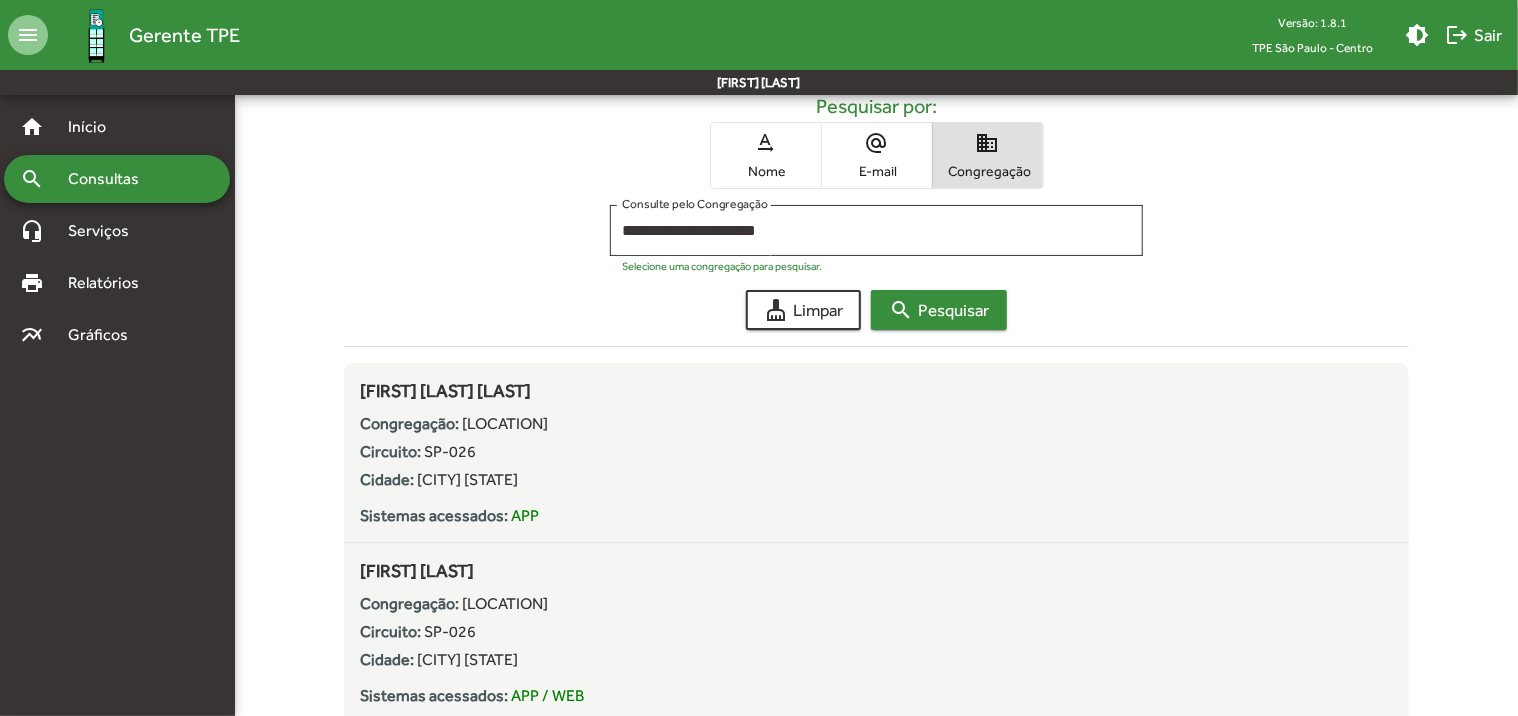 scroll, scrollTop: 200, scrollLeft: 0, axis: vertical 